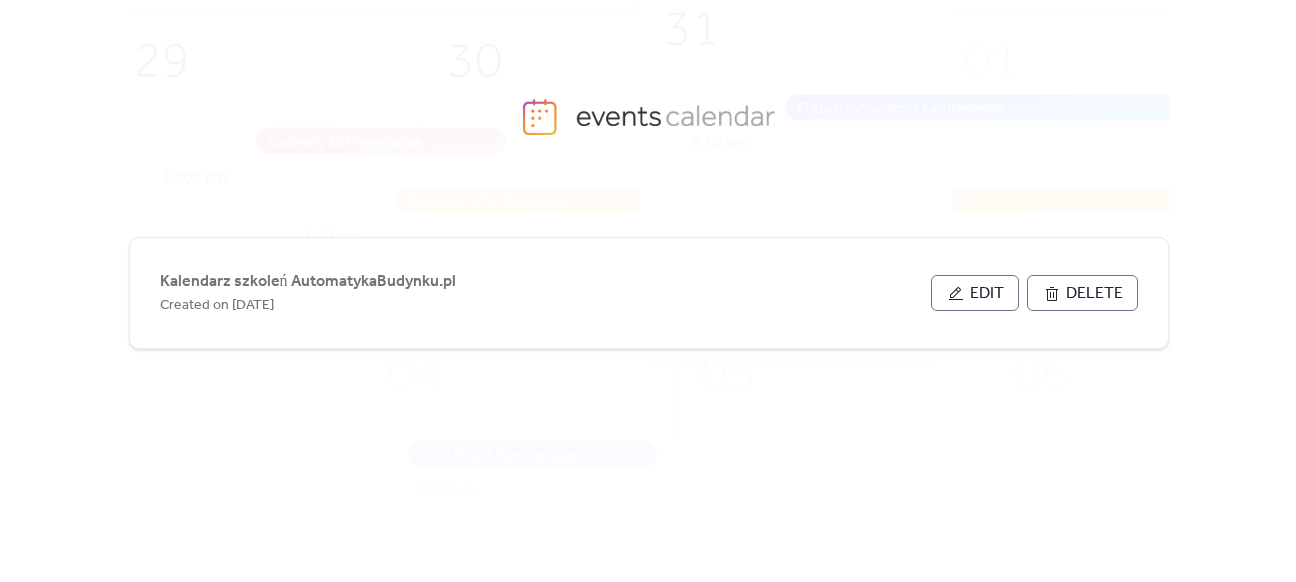 scroll, scrollTop: 0, scrollLeft: 0, axis: both 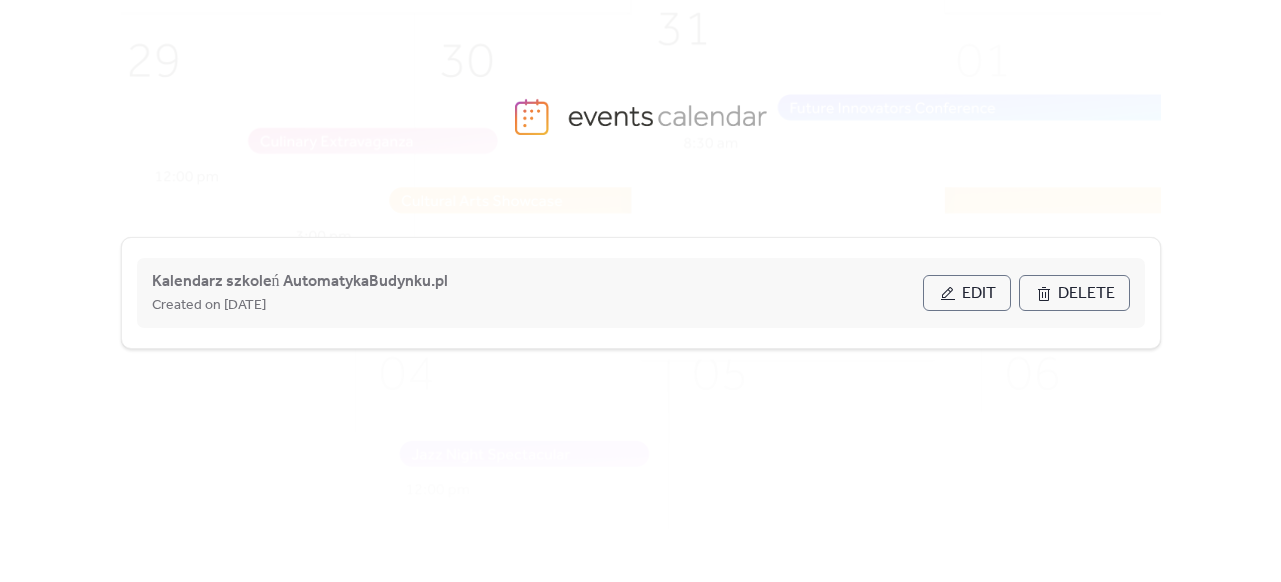click on "Edit" at bounding box center [979, 294] 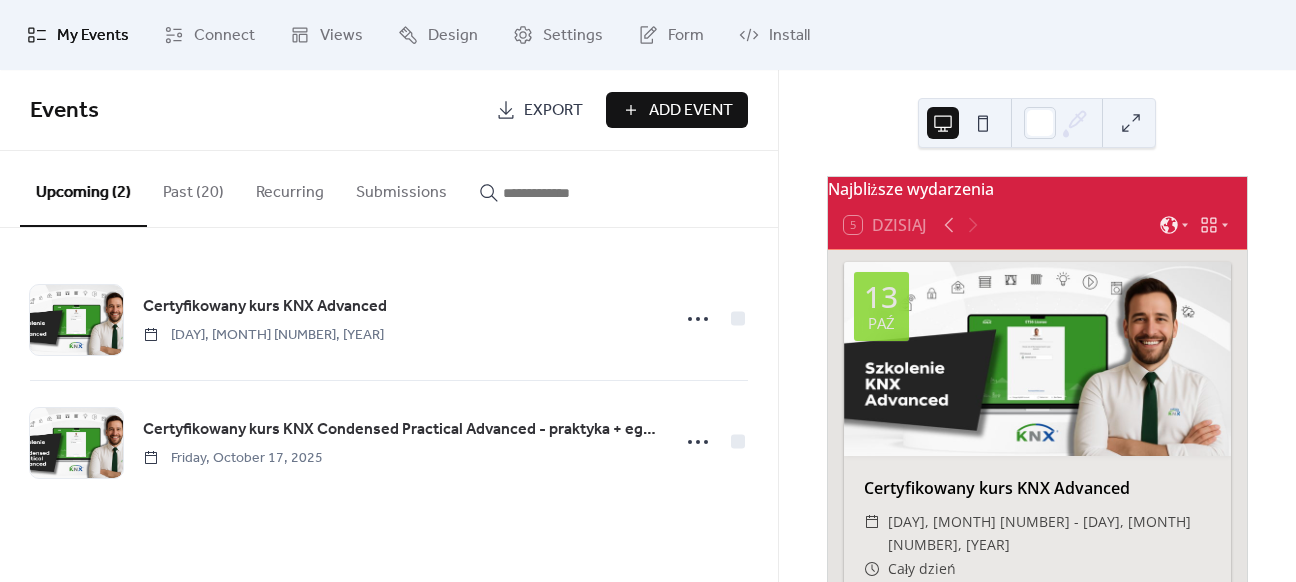 click on "Past (20)" at bounding box center (193, 188) 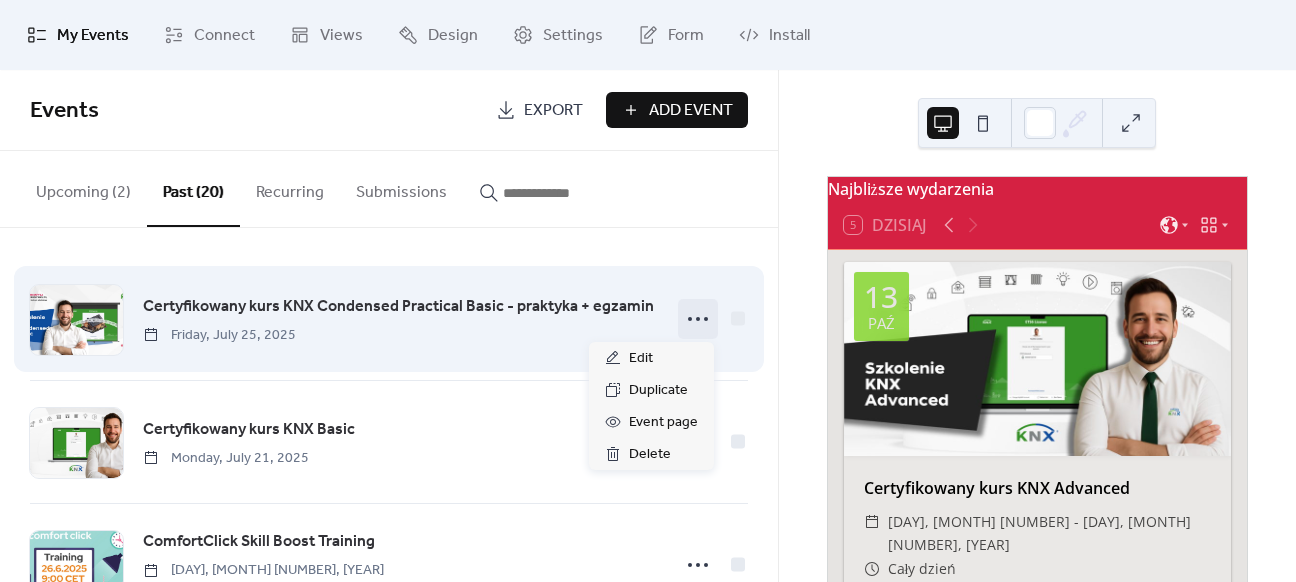 click 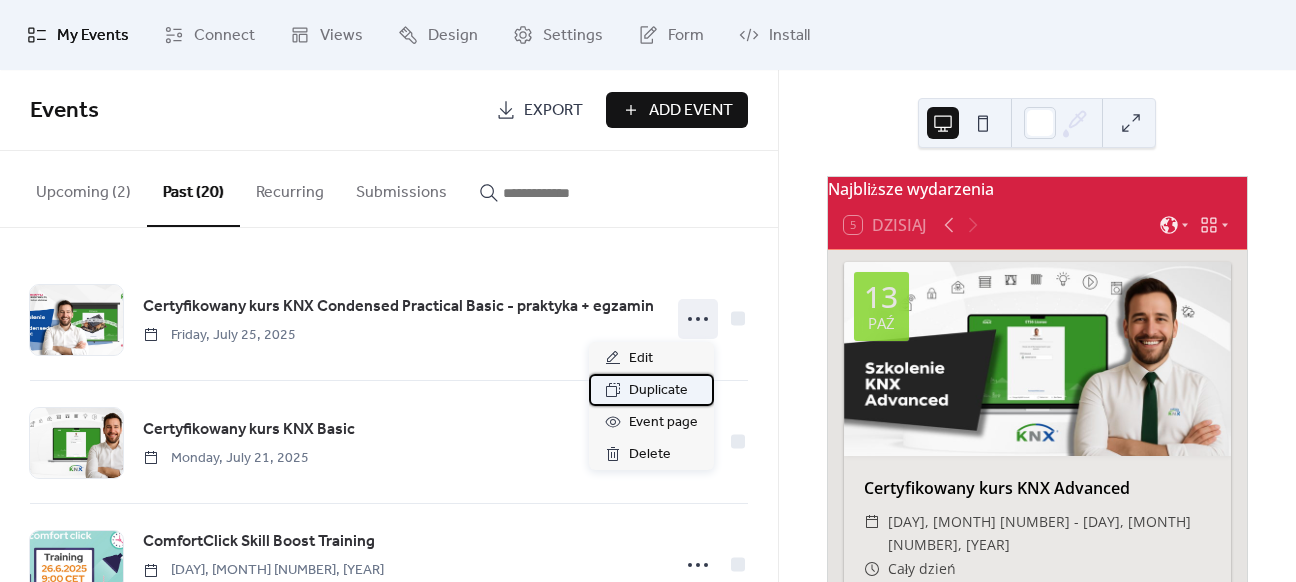 click on "Duplicate" at bounding box center (658, 391) 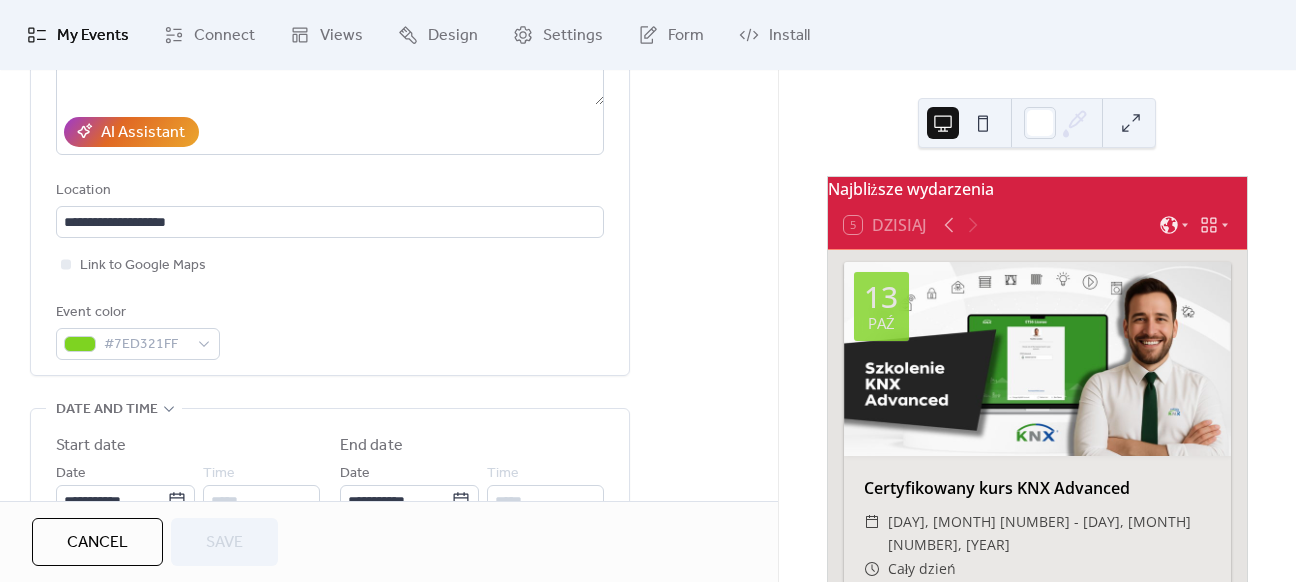 scroll, scrollTop: 500, scrollLeft: 0, axis: vertical 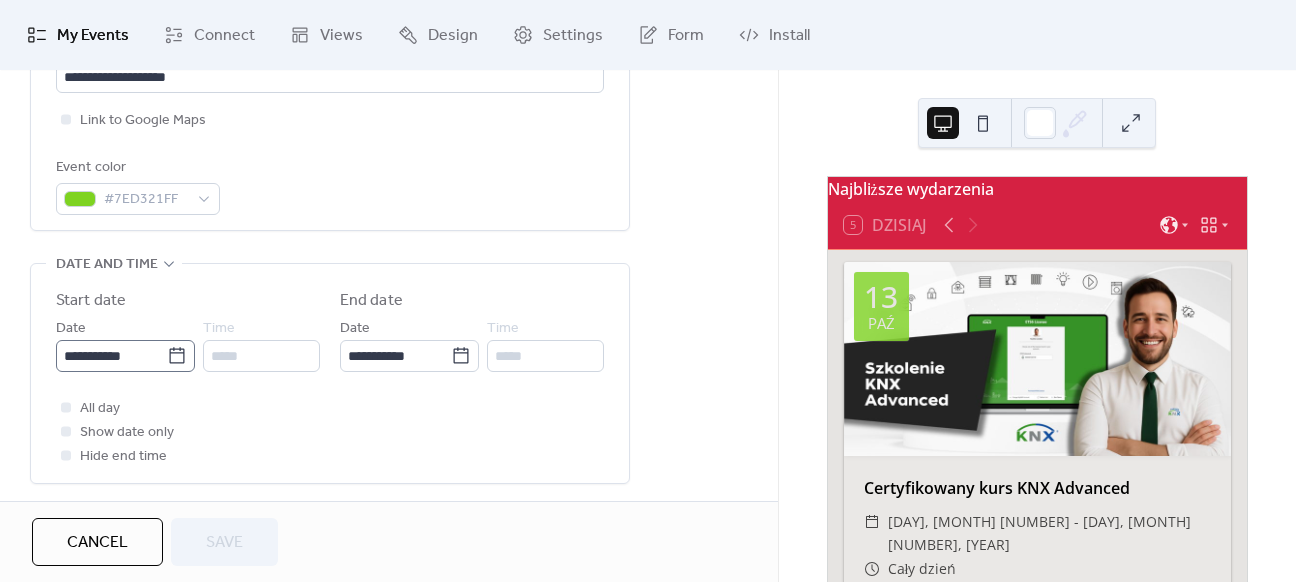 click 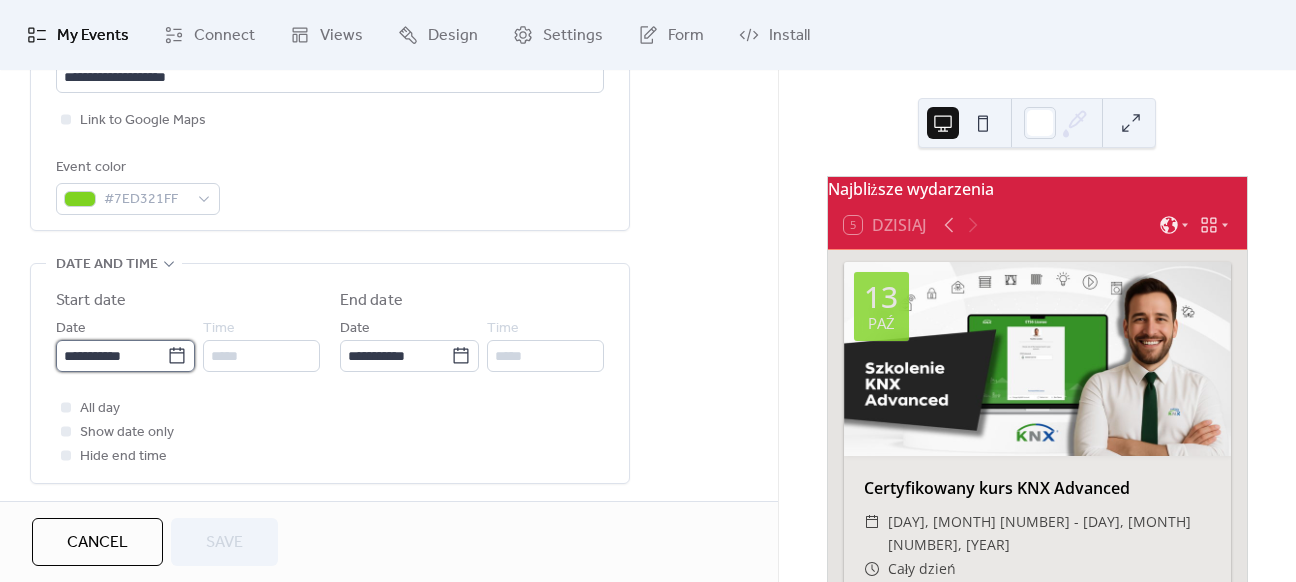 click on "**********" at bounding box center (111, 356) 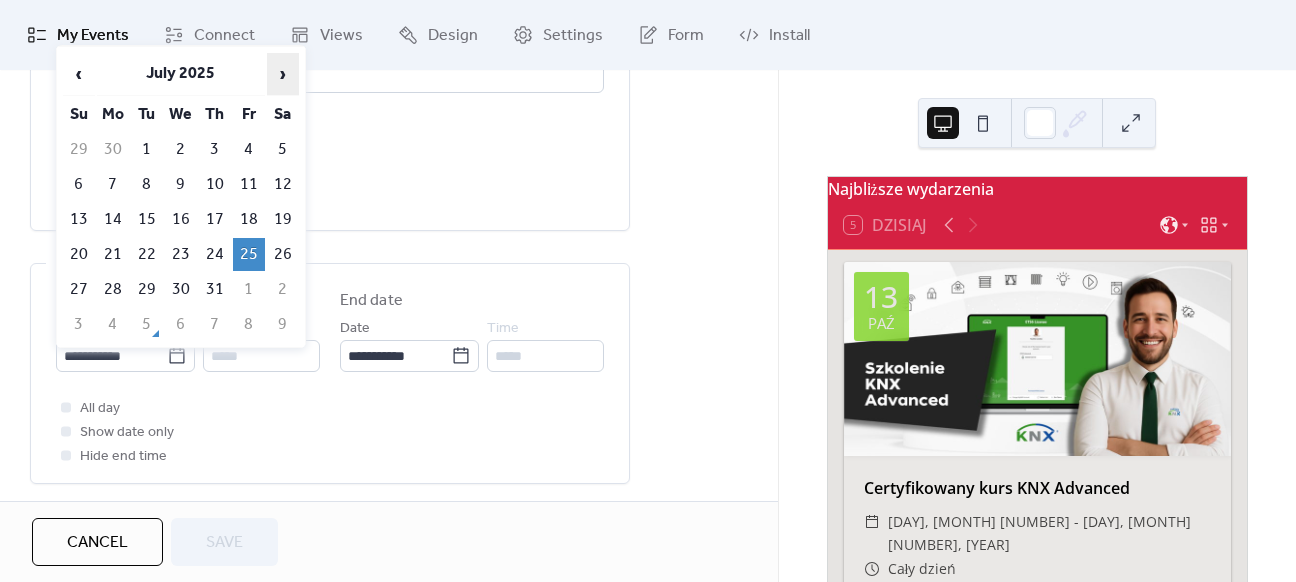 click on "›" at bounding box center (283, 74) 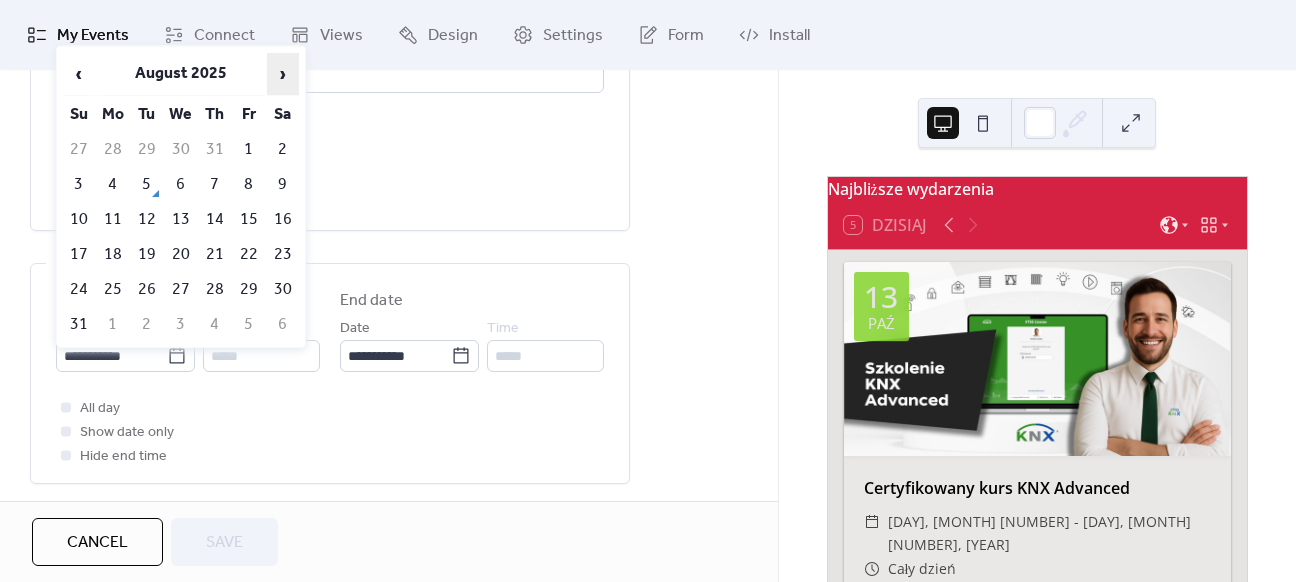 click on "›" at bounding box center [283, 74] 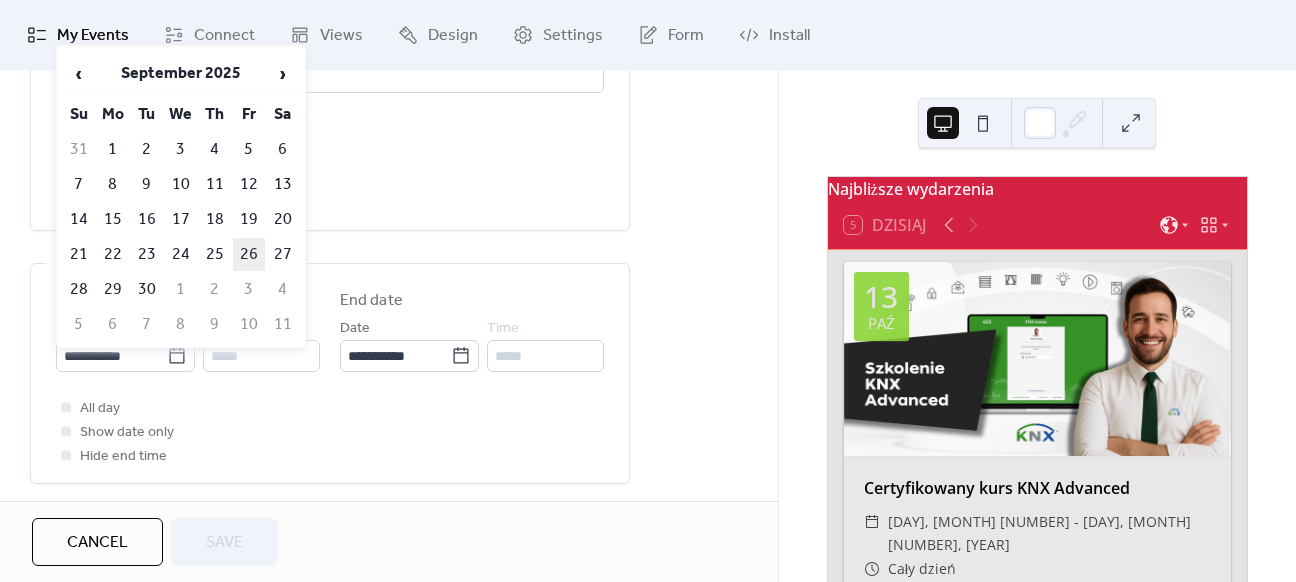 click on "26" at bounding box center (249, 254) 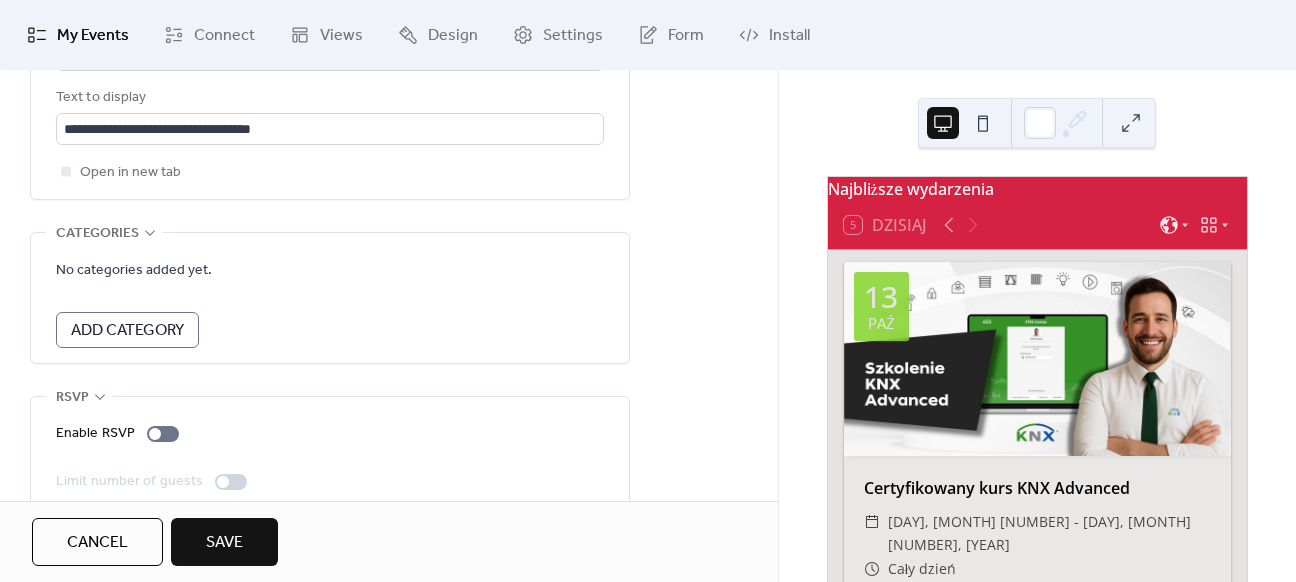 scroll, scrollTop: 1295, scrollLeft: 0, axis: vertical 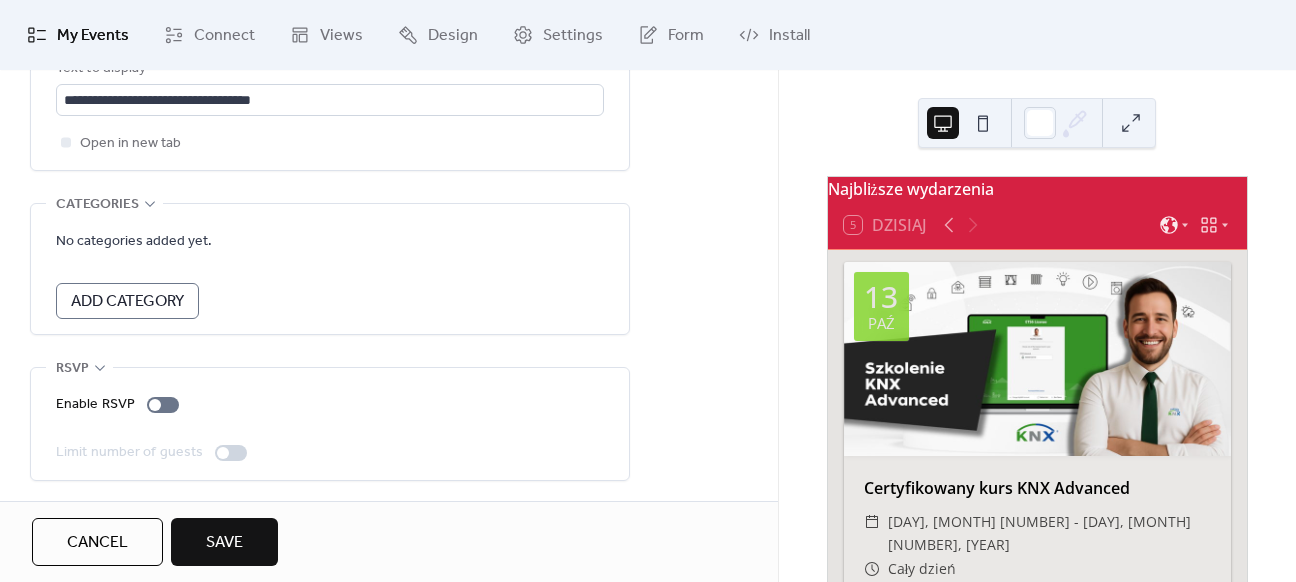 click on "Save" at bounding box center [224, 543] 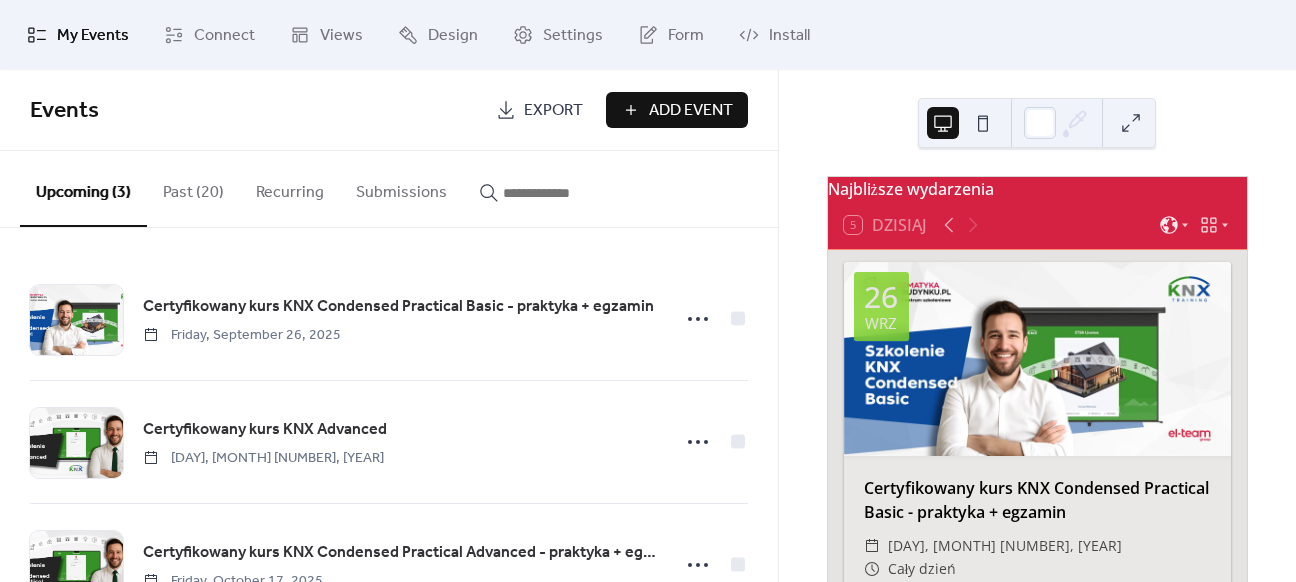 click on "Past (20)" at bounding box center [193, 188] 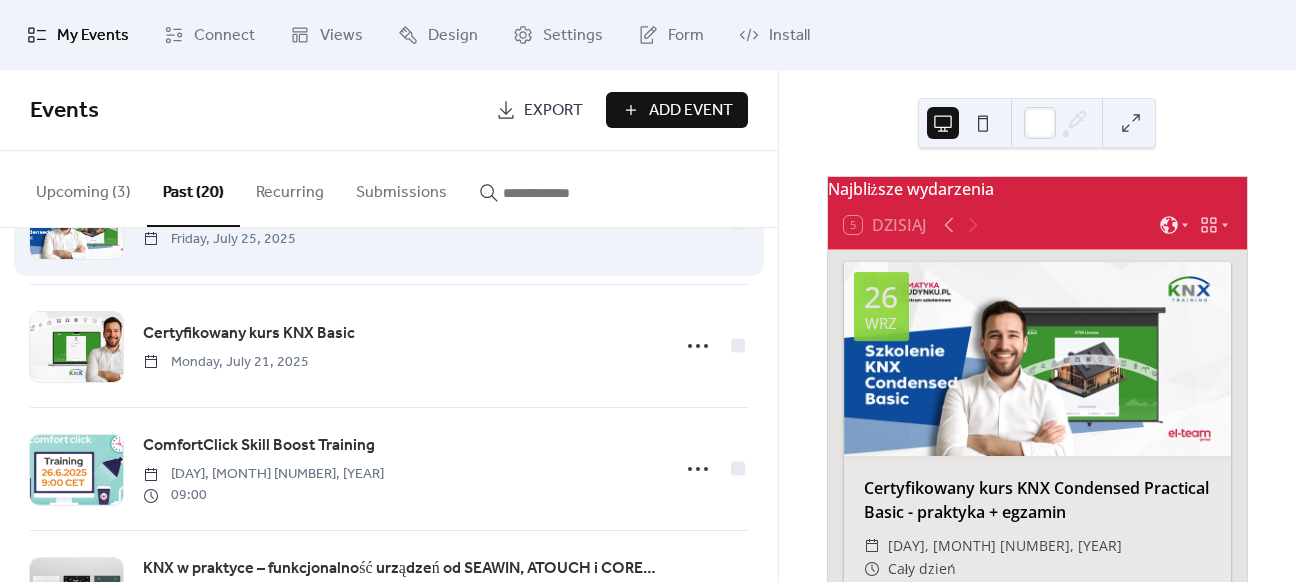scroll, scrollTop: 100, scrollLeft: 0, axis: vertical 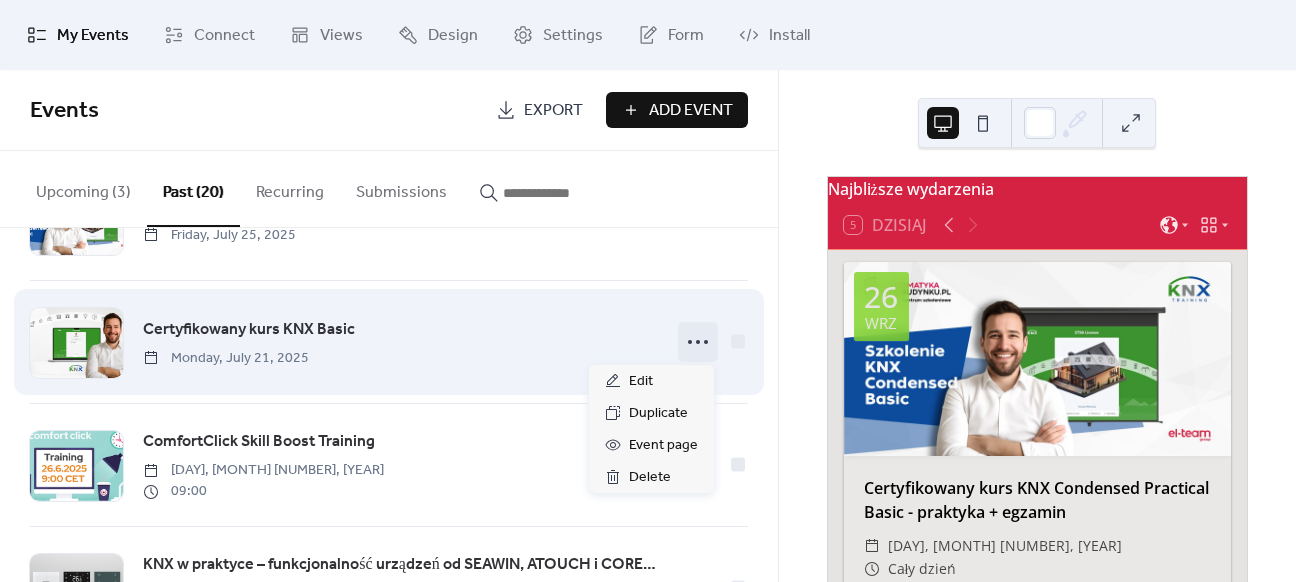 click 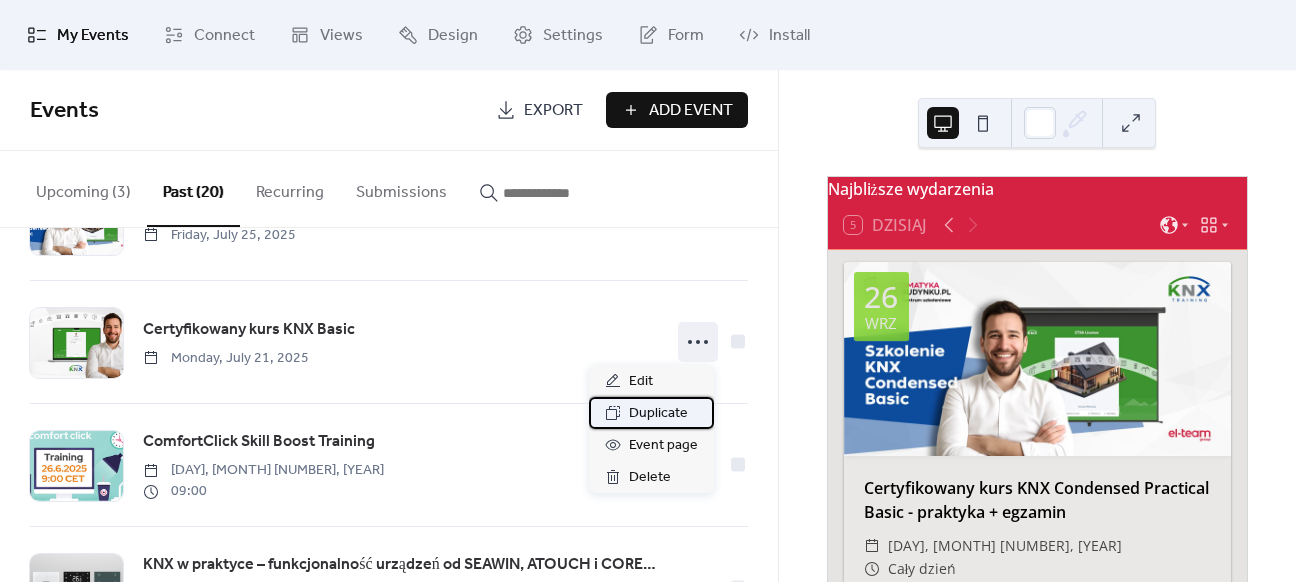click on "Duplicate" at bounding box center (658, 414) 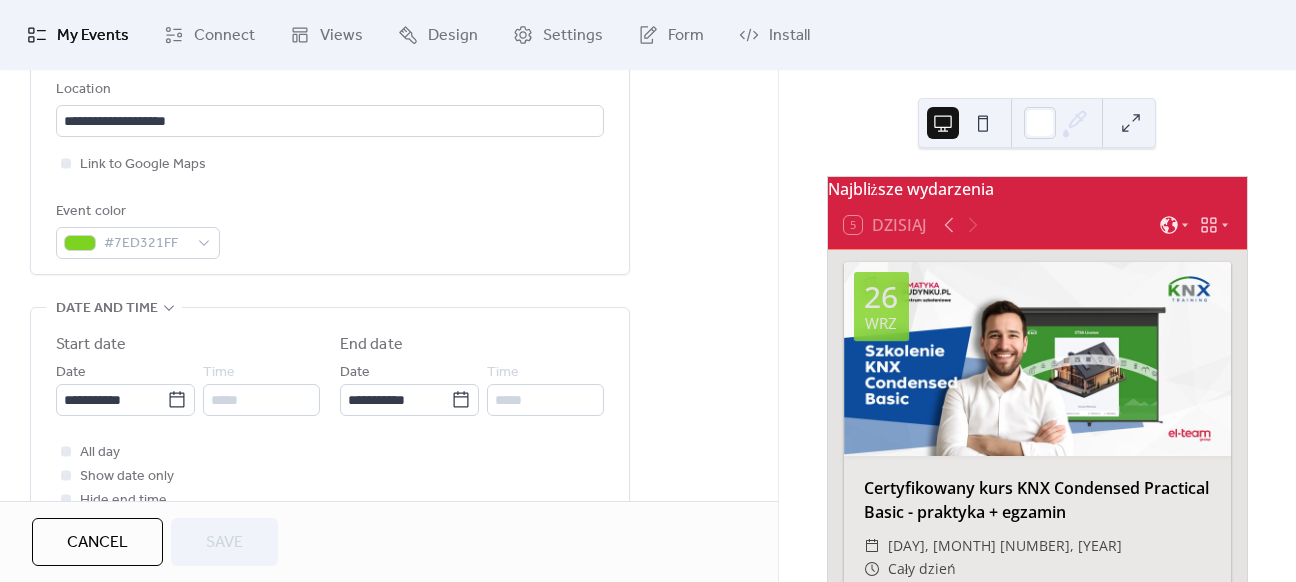 scroll, scrollTop: 500, scrollLeft: 0, axis: vertical 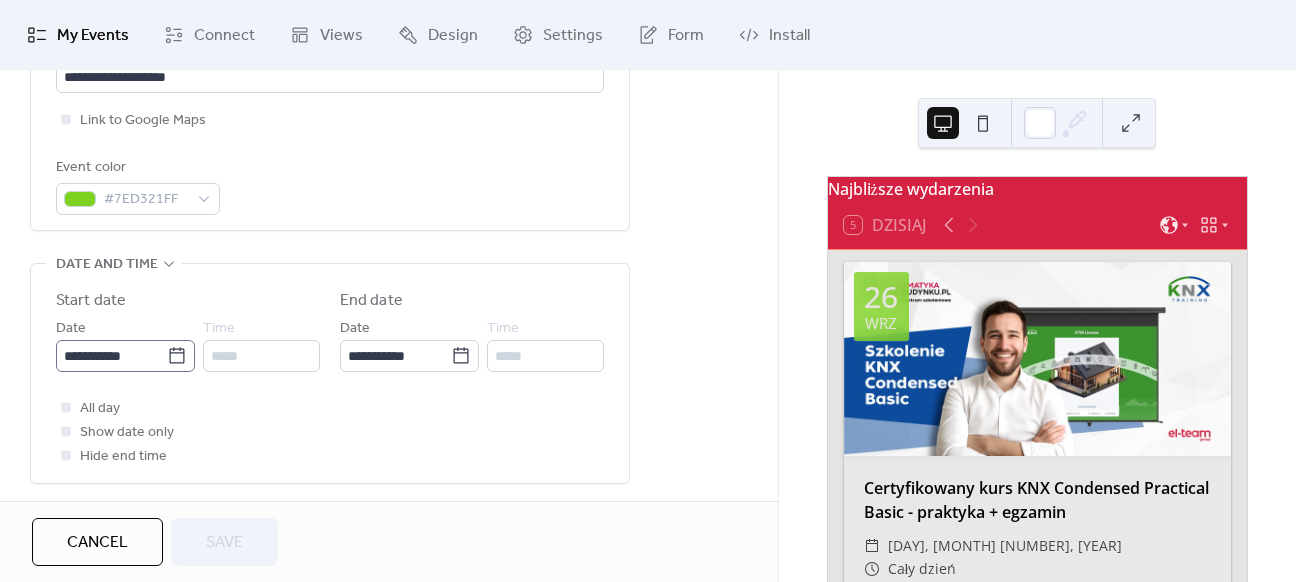 click 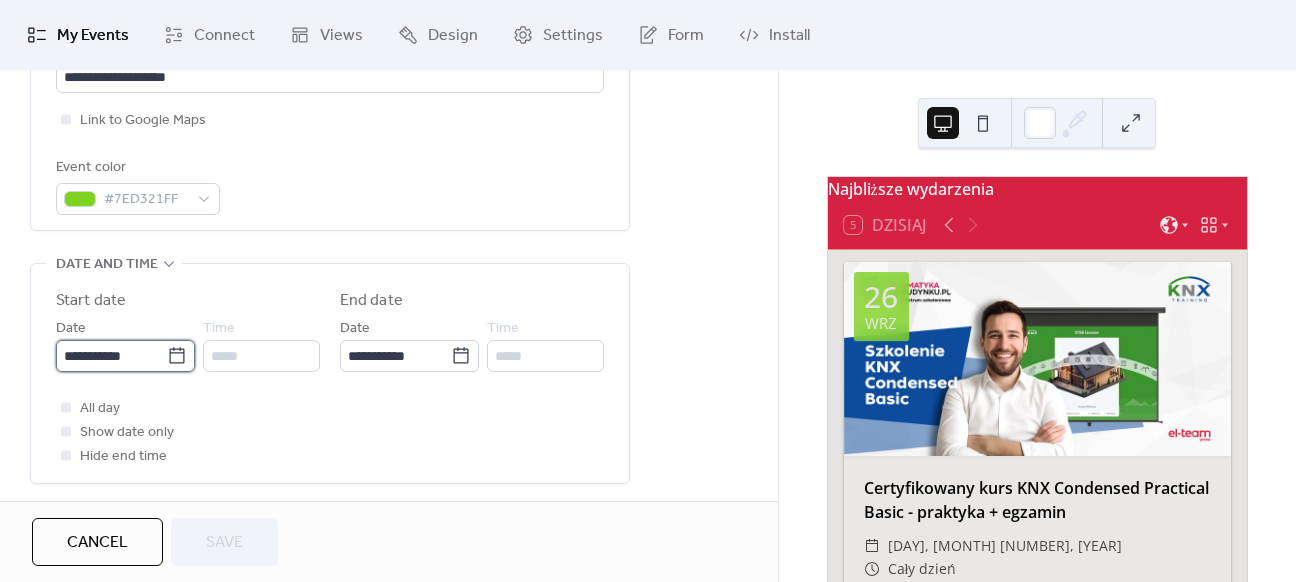 click on "**********" at bounding box center [111, 356] 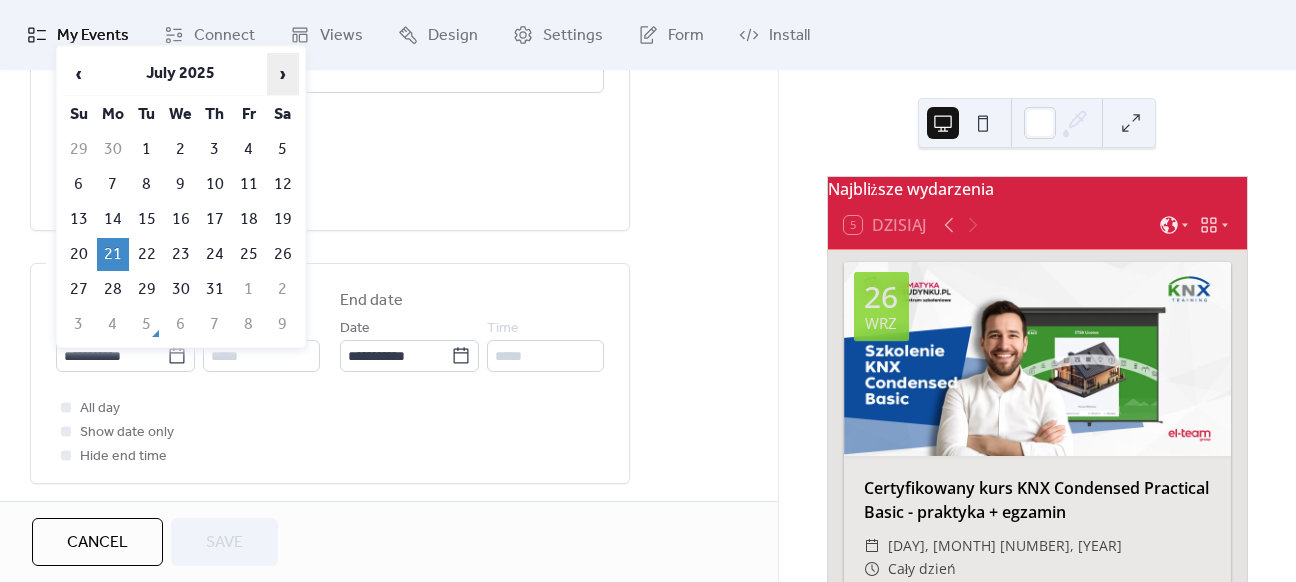 click on "›" at bounding box center [283, 74] 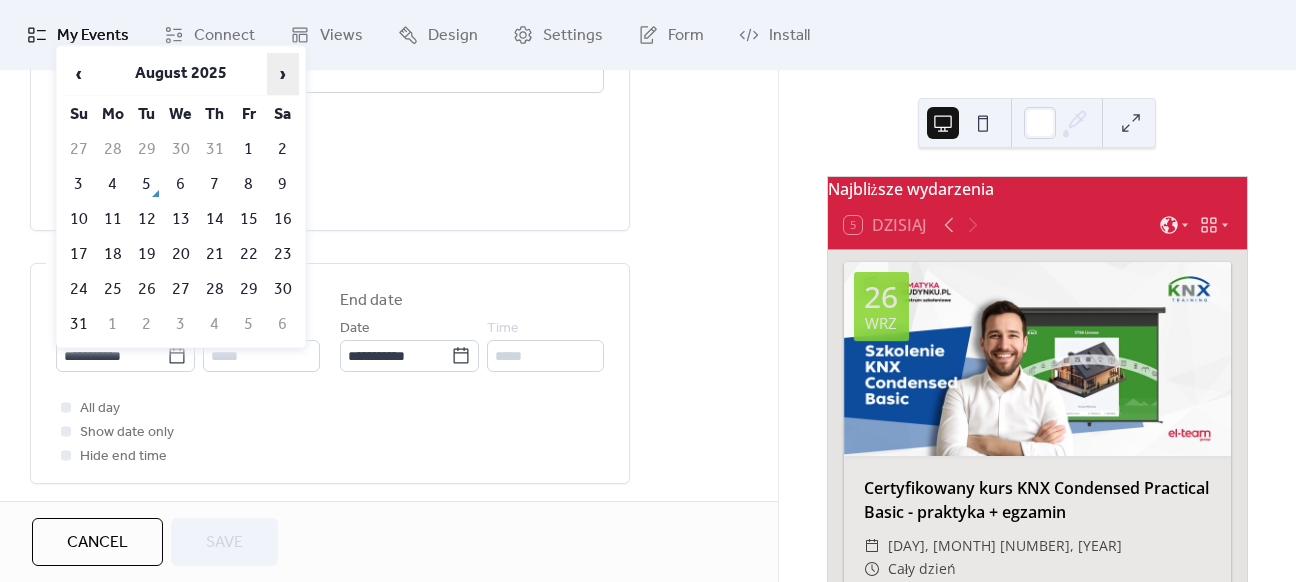 click on "›" at bounding box center (283, 74) 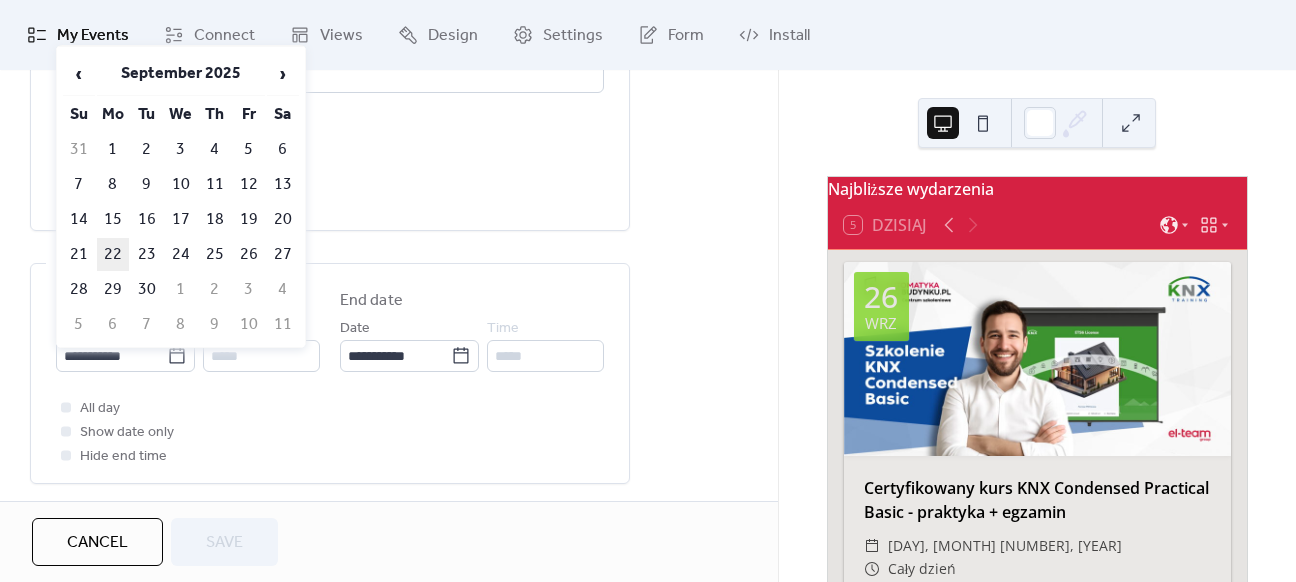 click on "22" at bounding box center [113, 254] 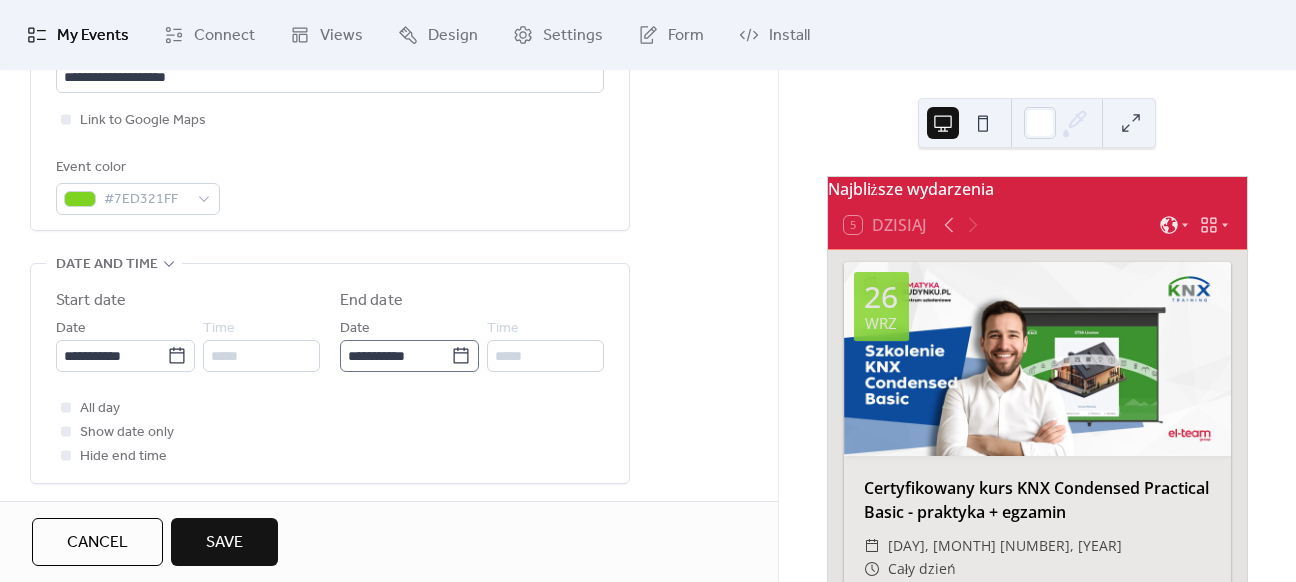 click 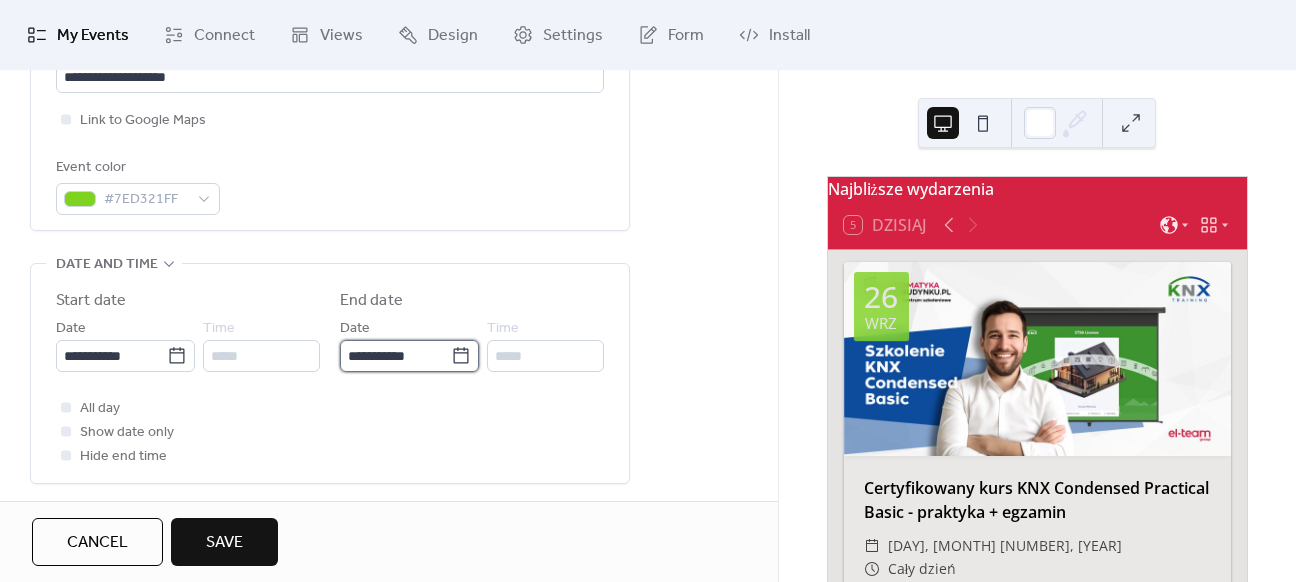 click on "**********" at bounding box center (395, 356) 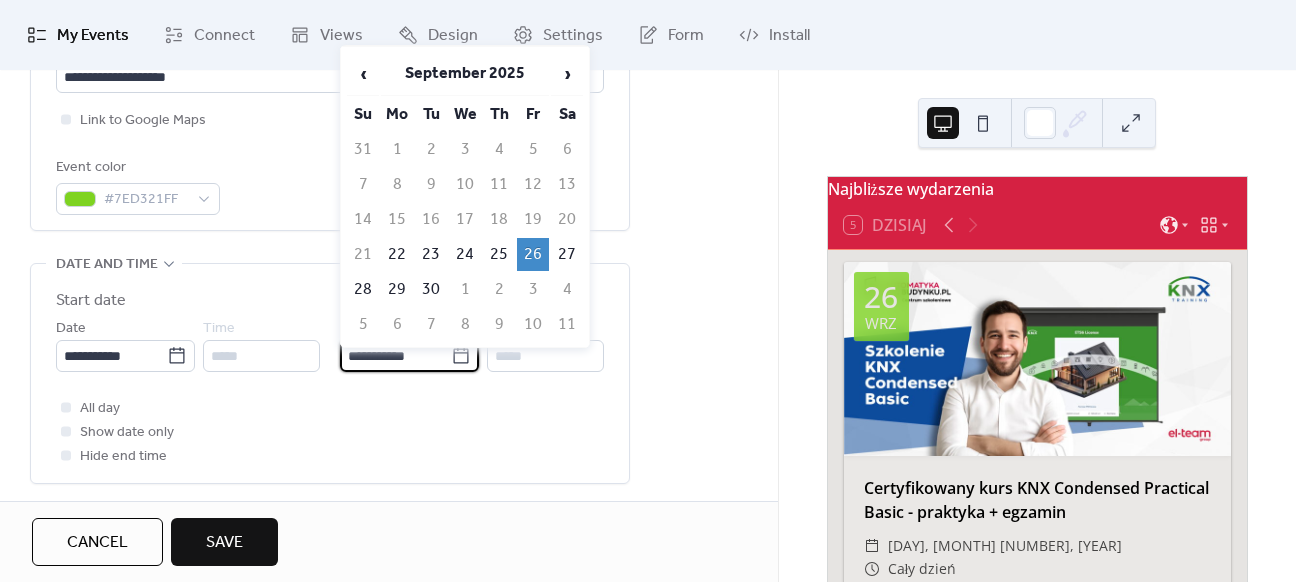 click on "26" at bounding box center [533, 254] 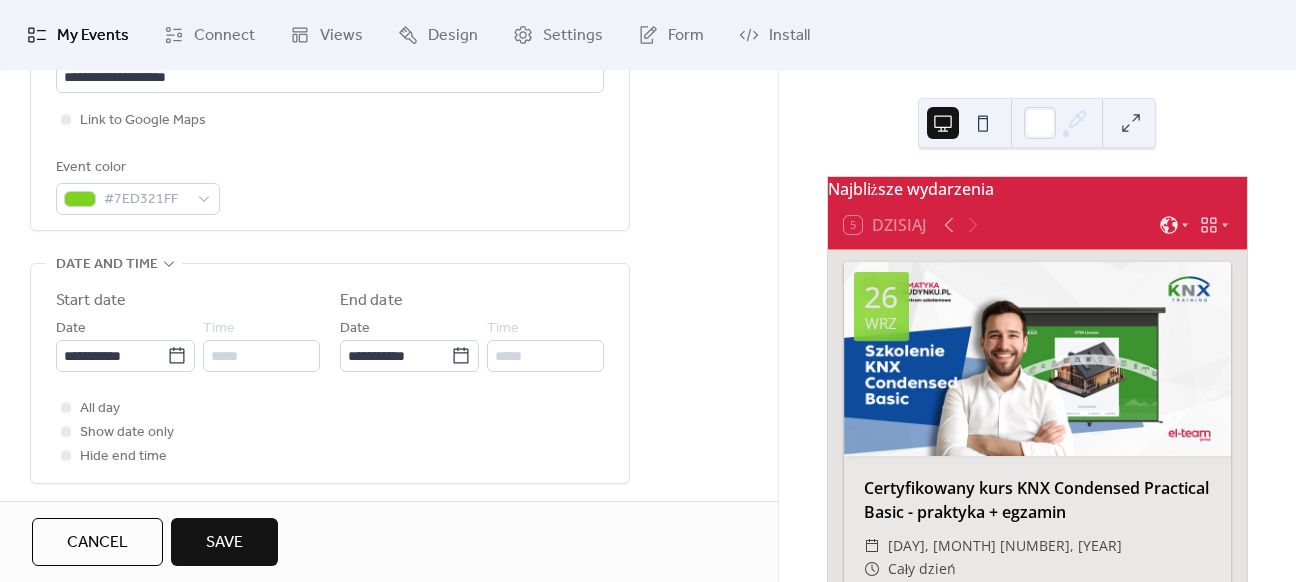 click on "**********" at bounding box center [389, 489] 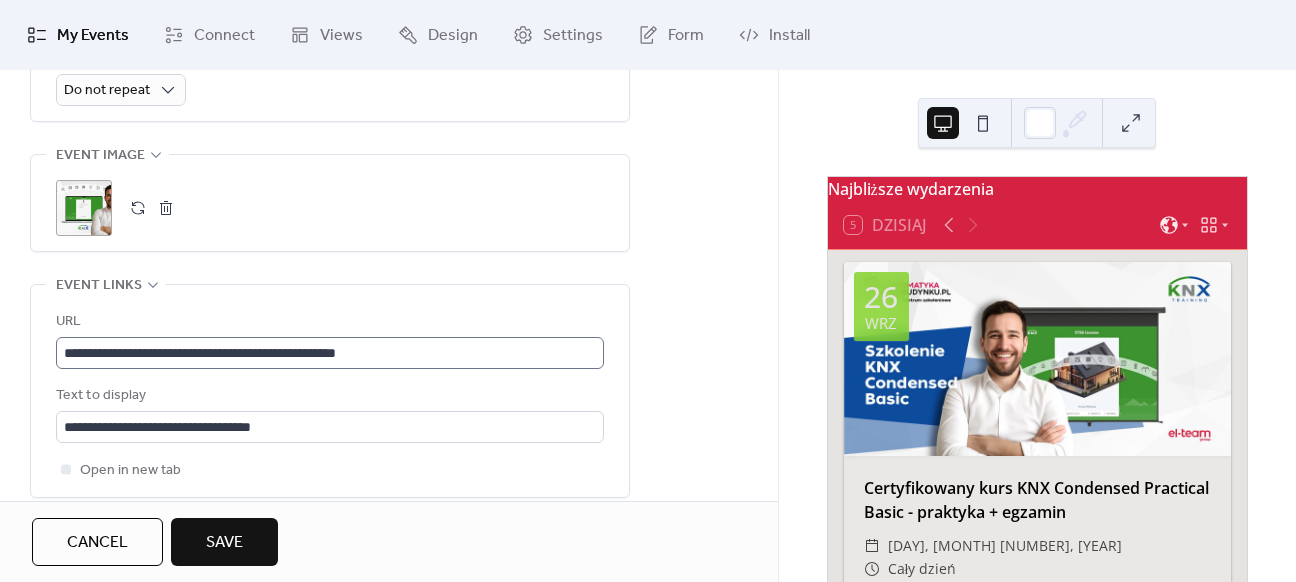 scroll, scrollTop: 1000, scrollLeft: 0, axis: vertical 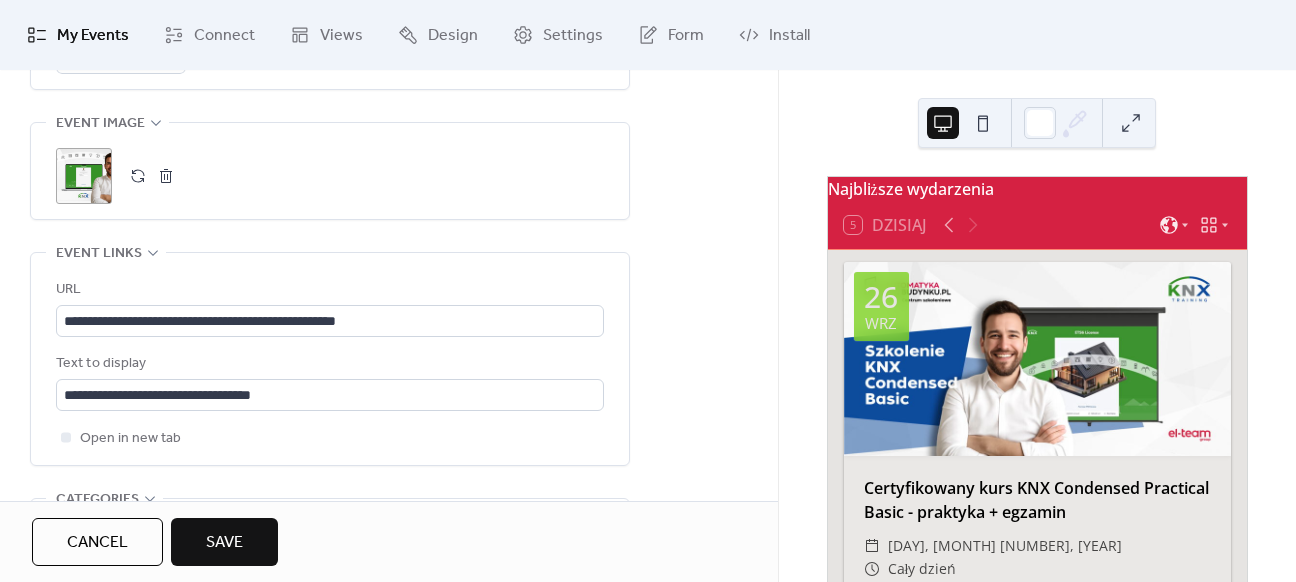 click on "Save" at bounding box center (224, 543) 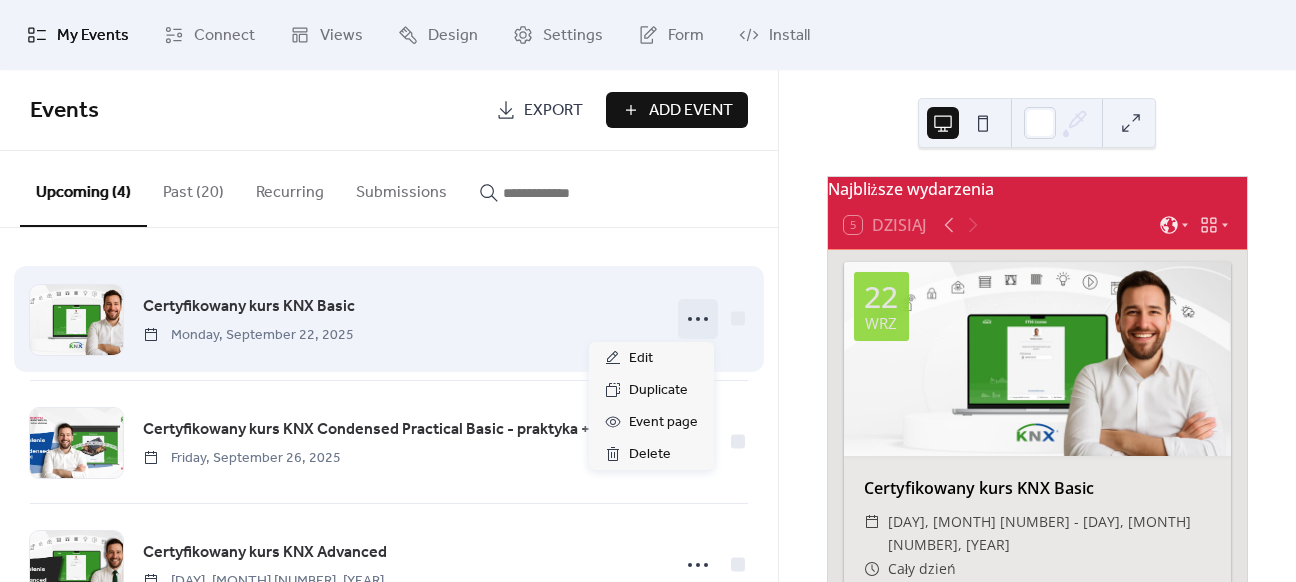 click 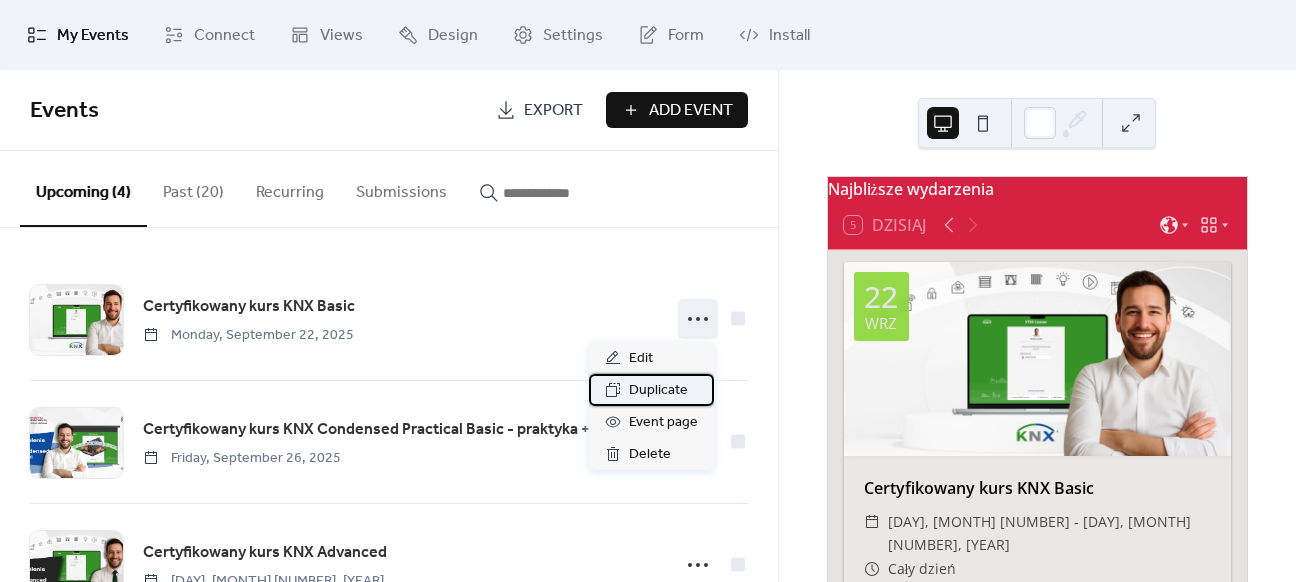 click on "Duplicate" at bounding box center [658, 391] 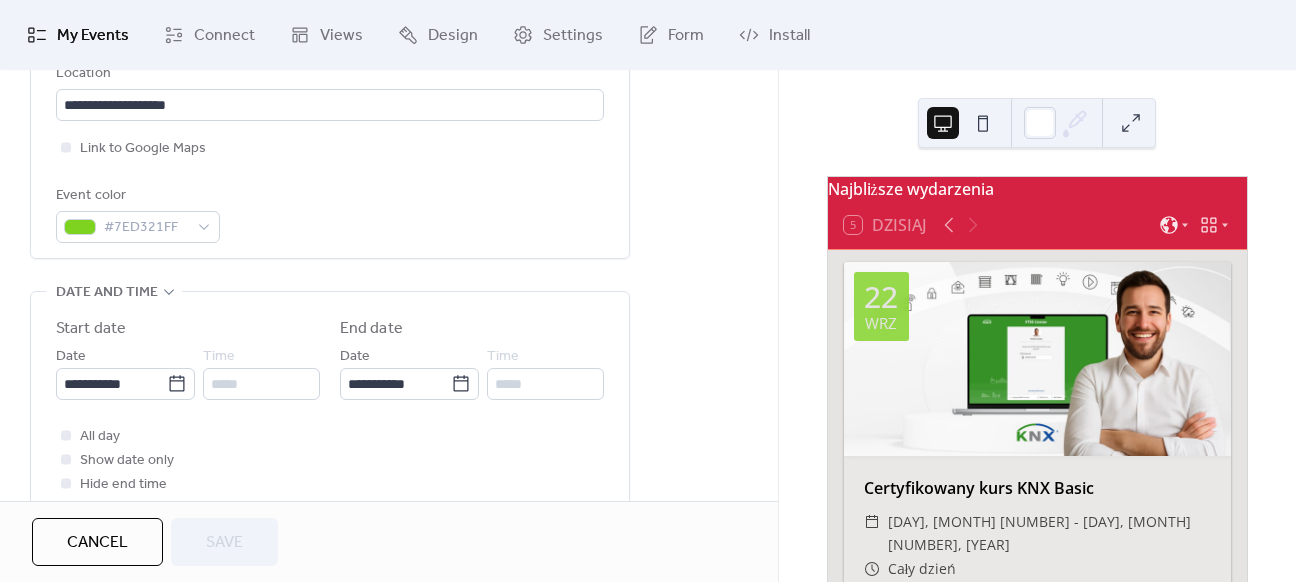 scroll, scrollTop: 600, scrollLeft: 0, axis: vertical 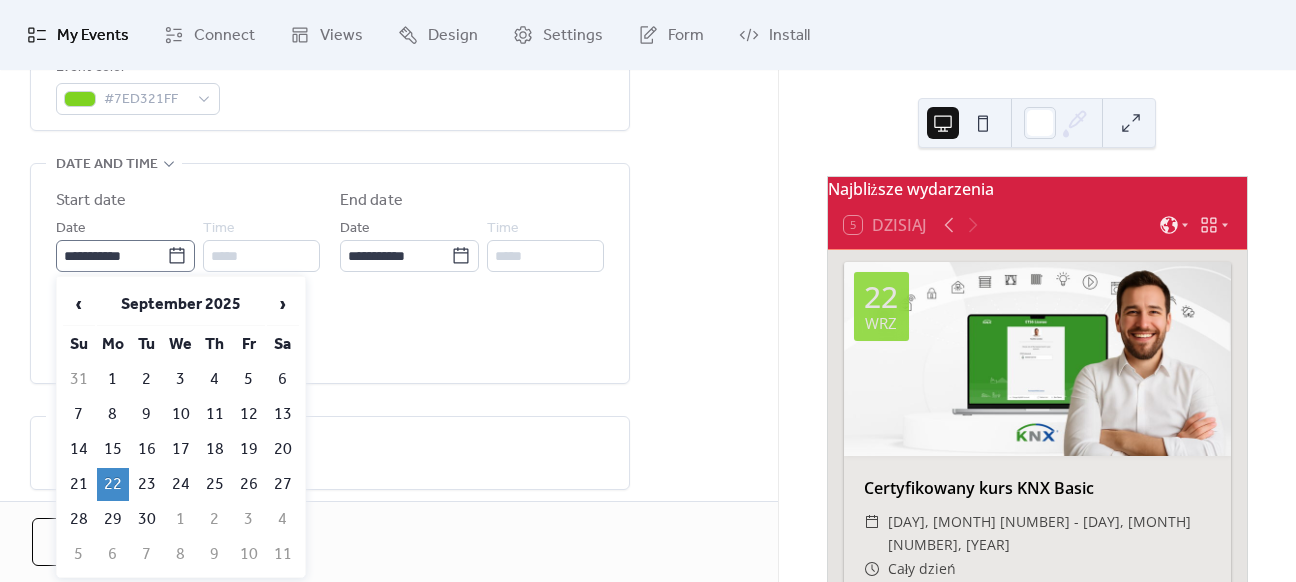 click 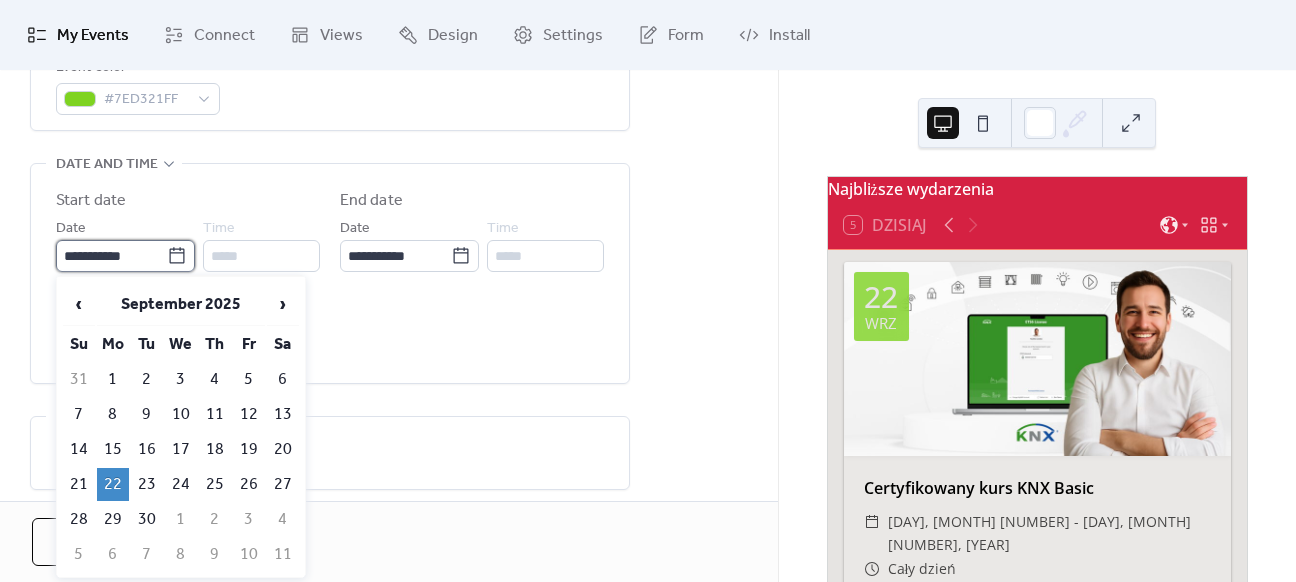 click on "**********" at bounding box center [111, 256] 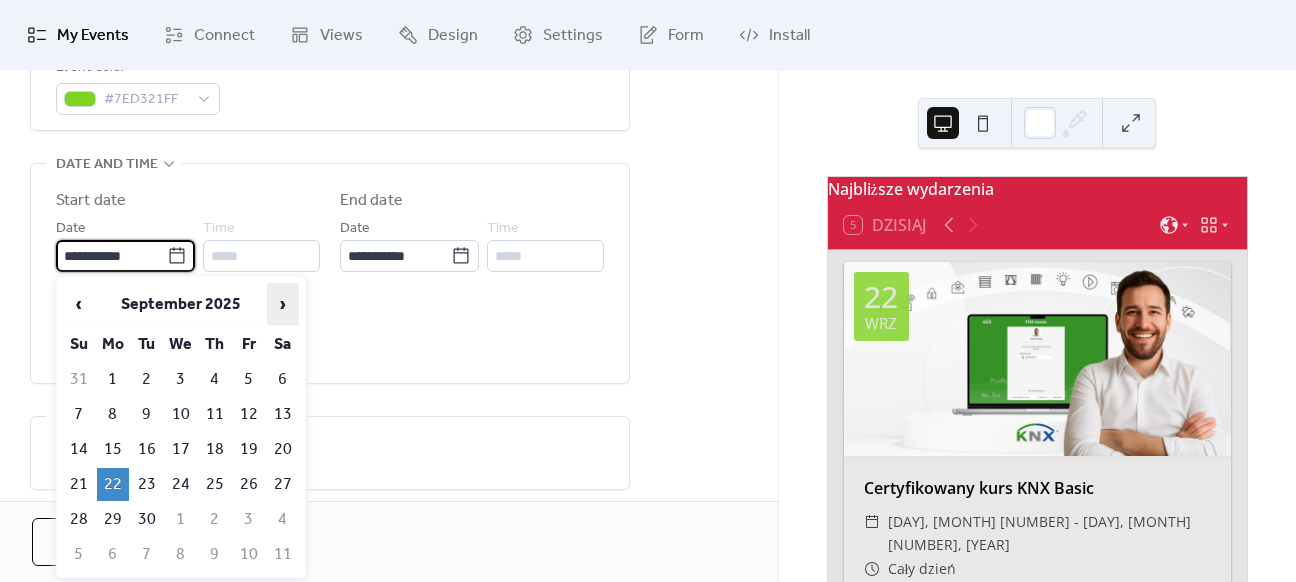 click on "›" at bounding box center (283, 304) 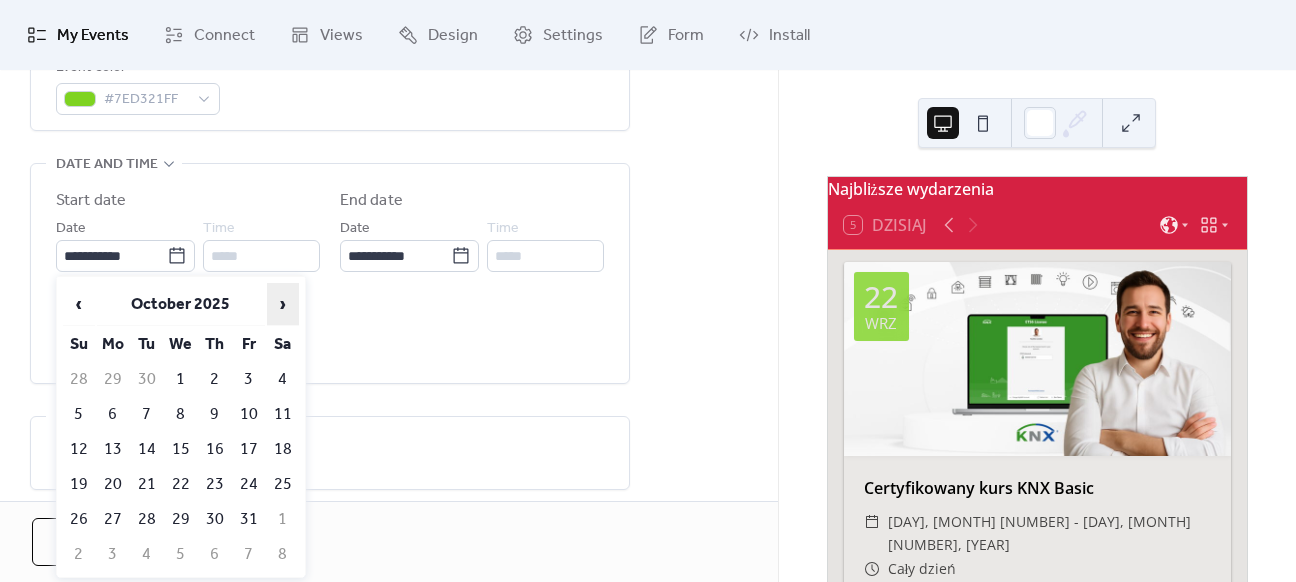 click on "›" at bounding box center [283, 304] 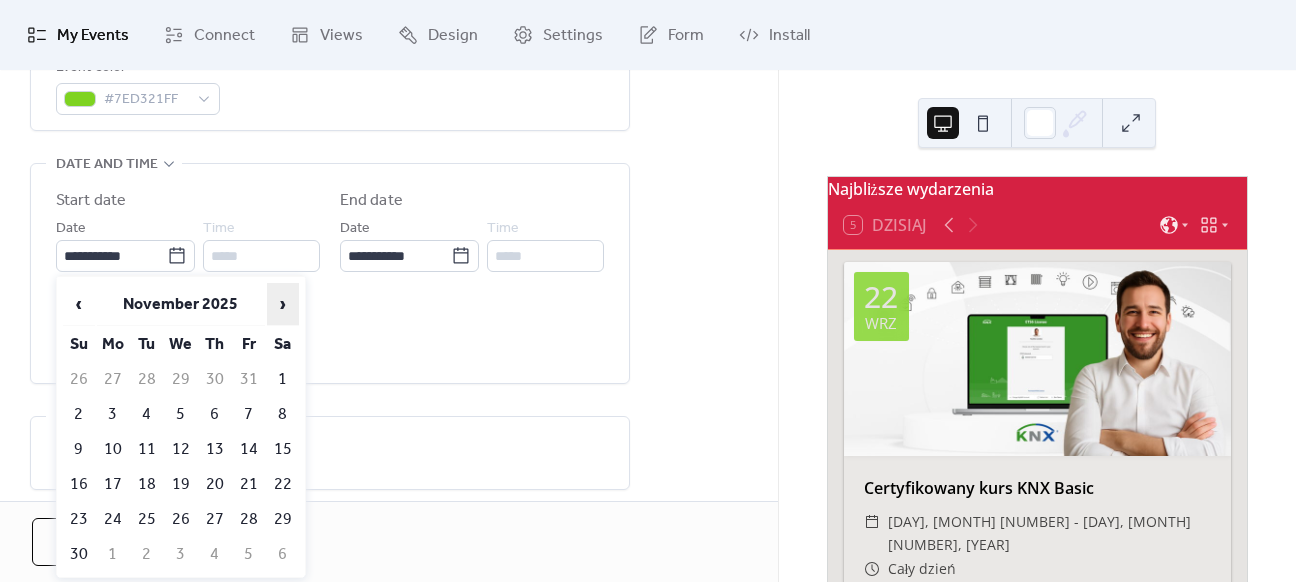click on "›" at bounding box center [283, 304] 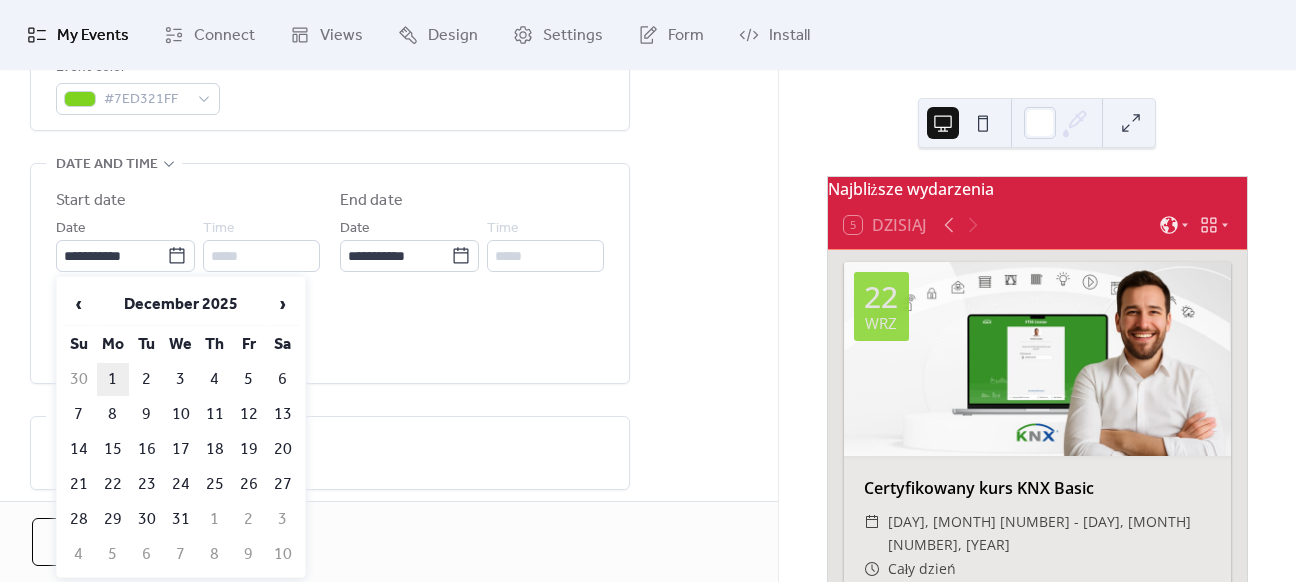 click on "1" at bounding box center [113, 379] 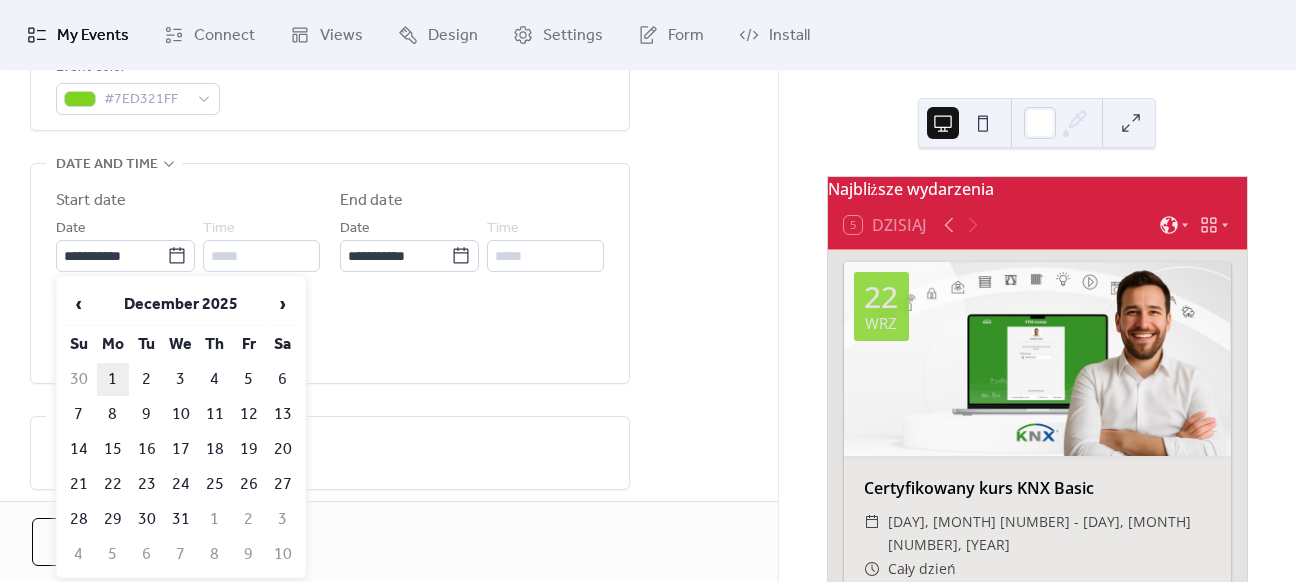 type on "**********" 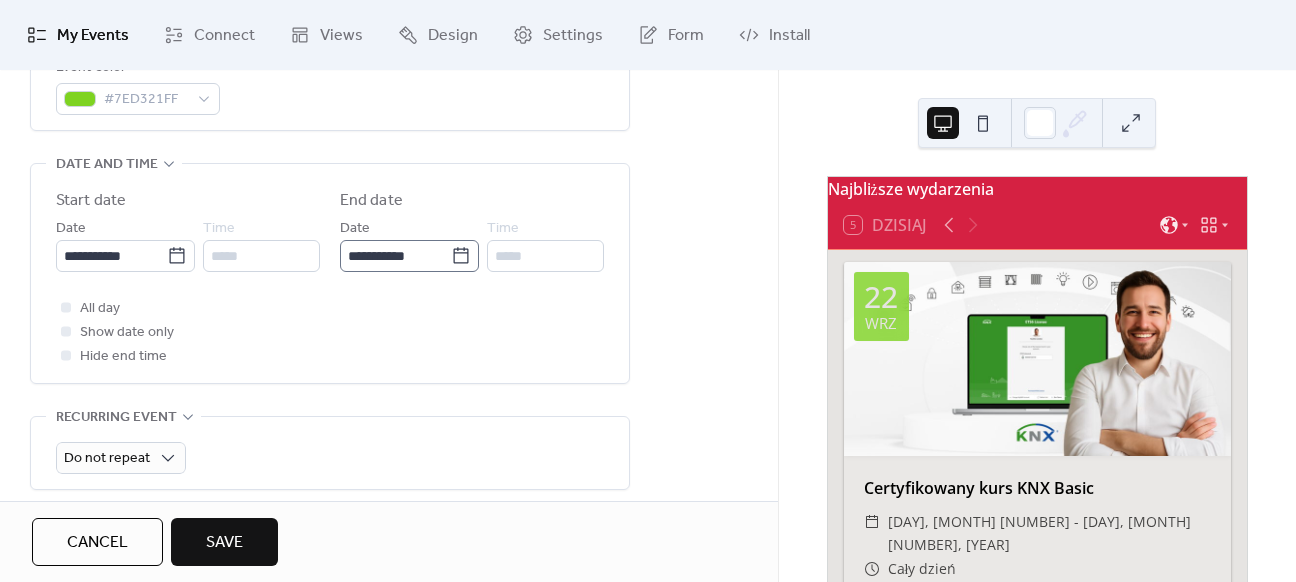 click 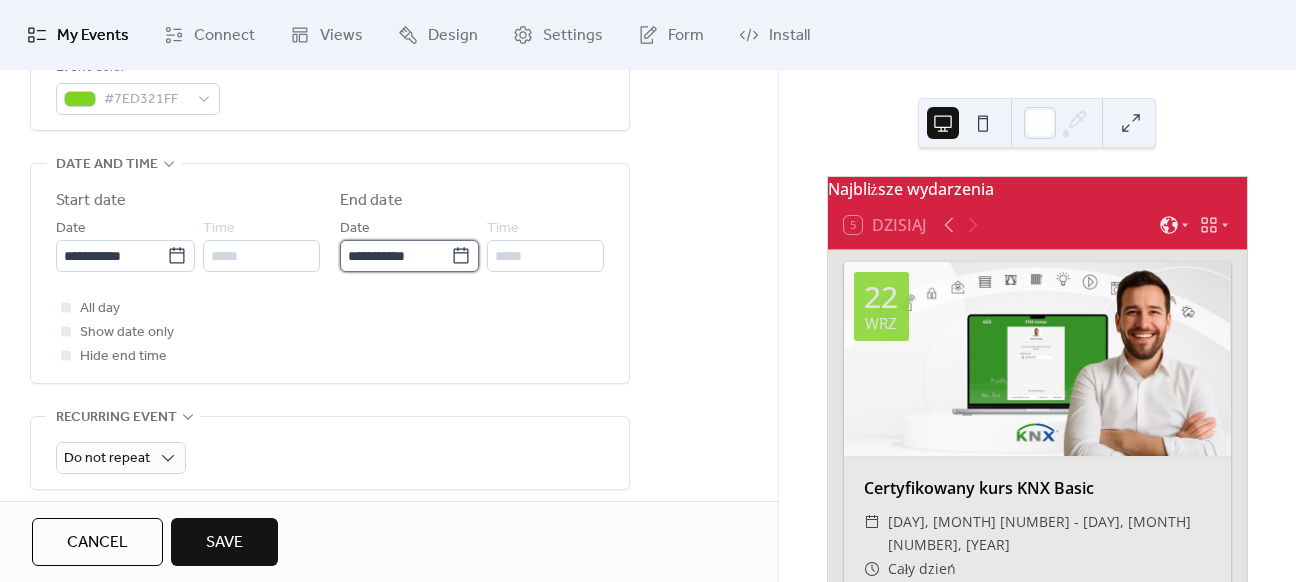 click on "**********" at bounding box center (395, 256) 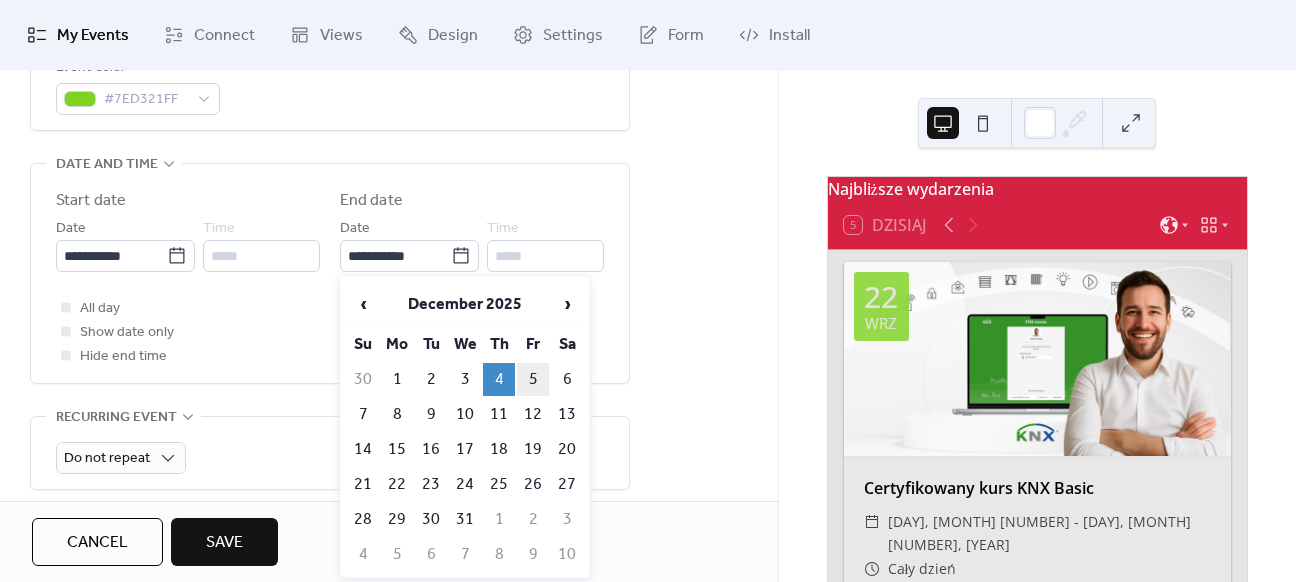 click on "5" at bounding box center [533, 379] 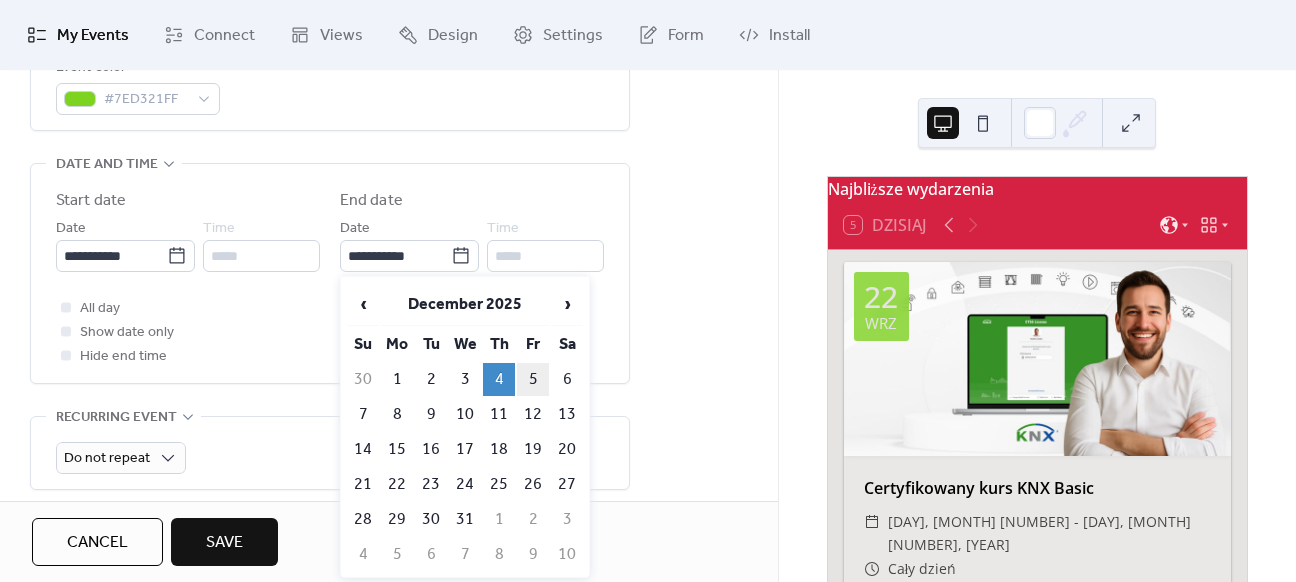 type on "**********" 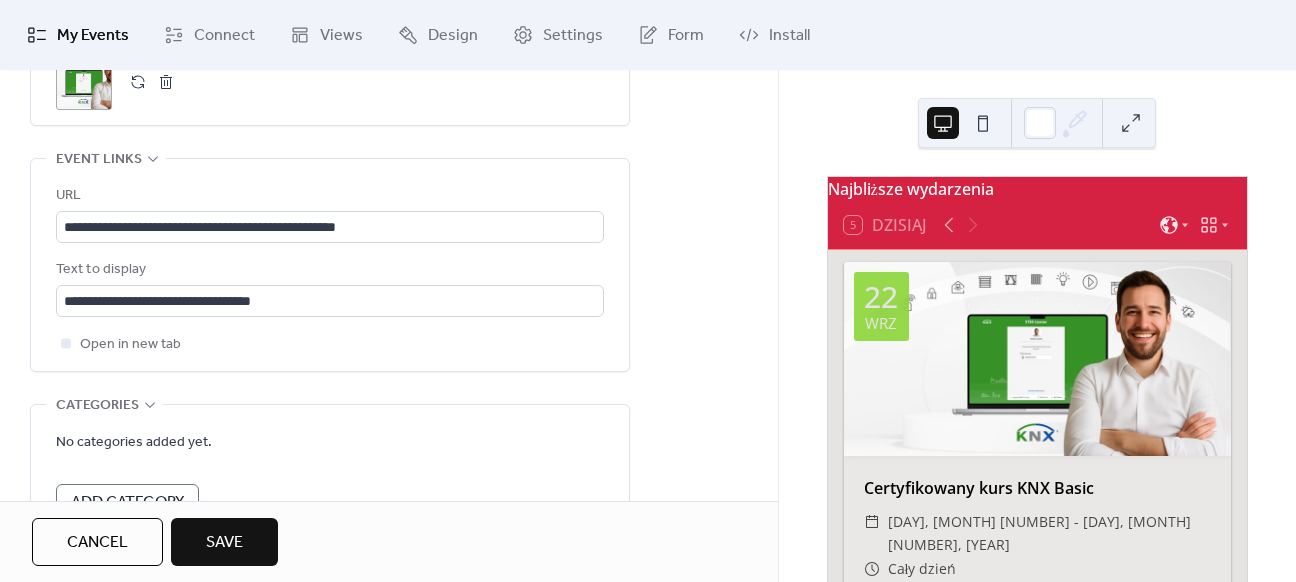 scroll, scrollTop: 1100, scrollLeft: 0, axis: vertical 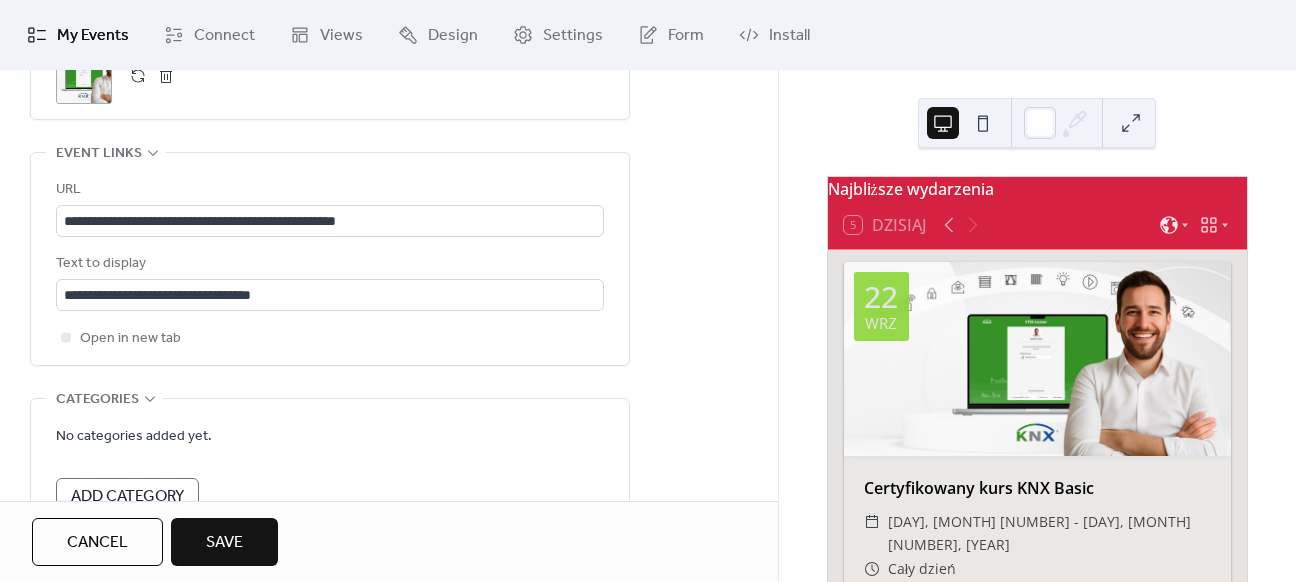 drag, startPoint x: 244, startPoint y: 546, endPoint x: 313, endPoint y: 364, distance: 194.6407 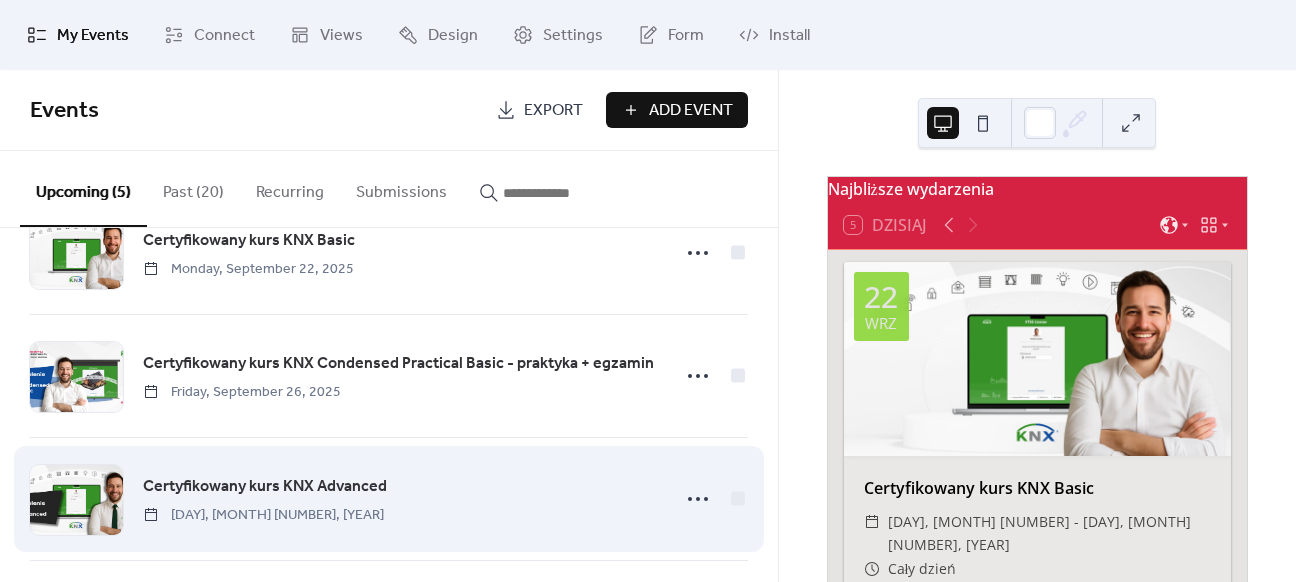 scroll, scrollTop: 100, scrollLeft: 0, axis: vertical 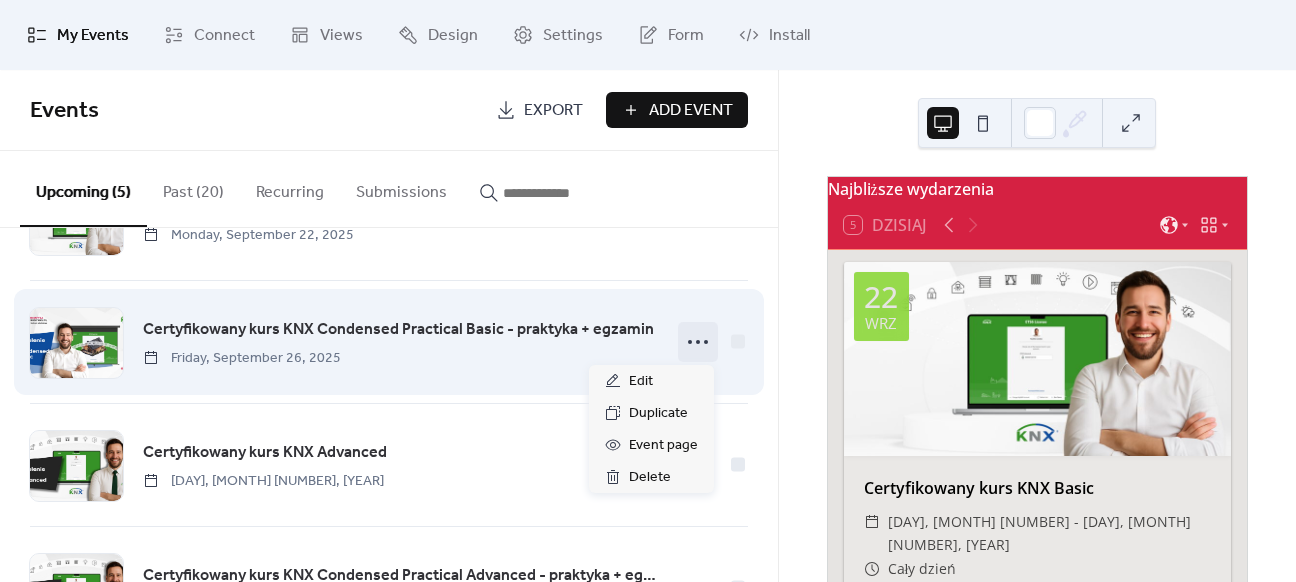 click 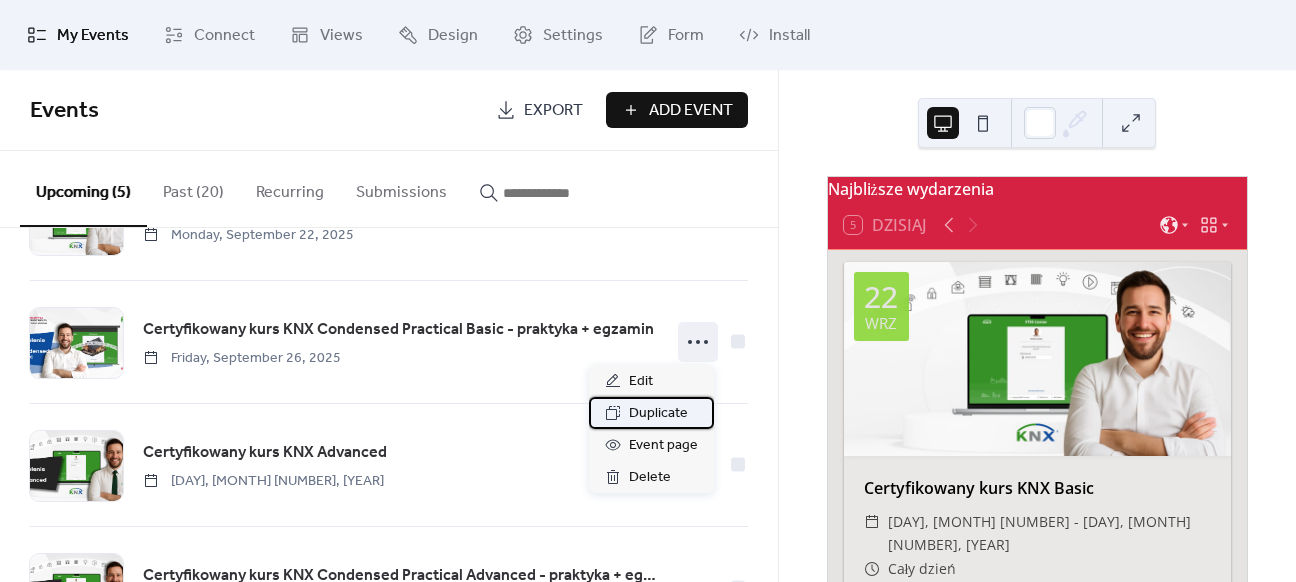 click on "Duplicate" at bounding box center (658, 414) 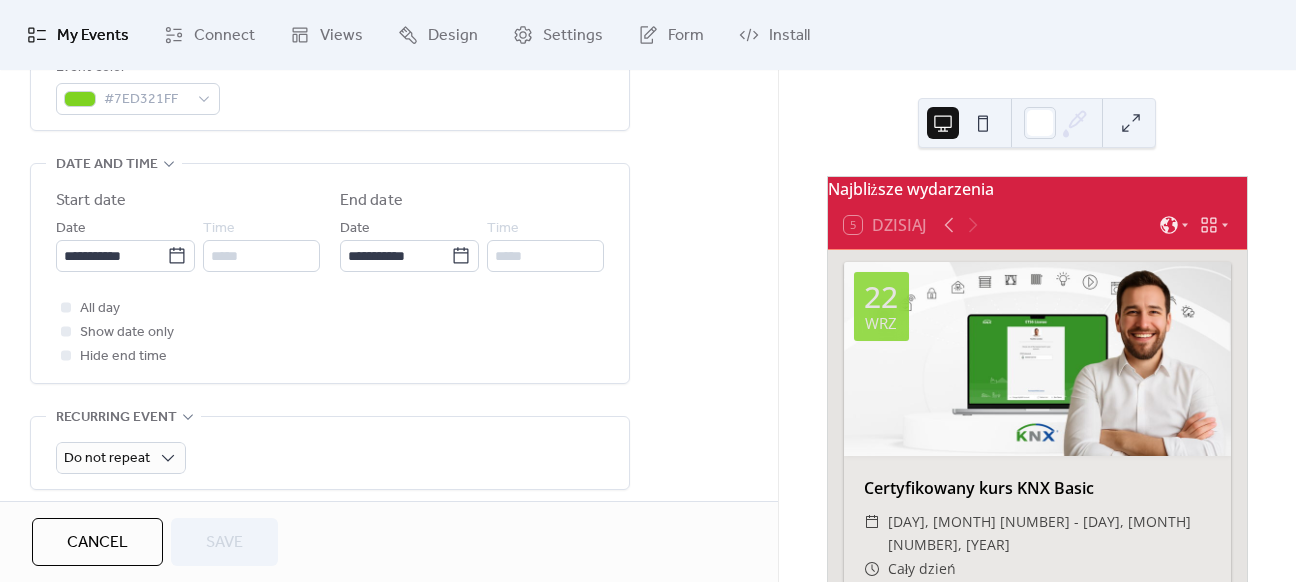 scroll, scrollTop: 700, scrollLeft: 0, axis: vertical 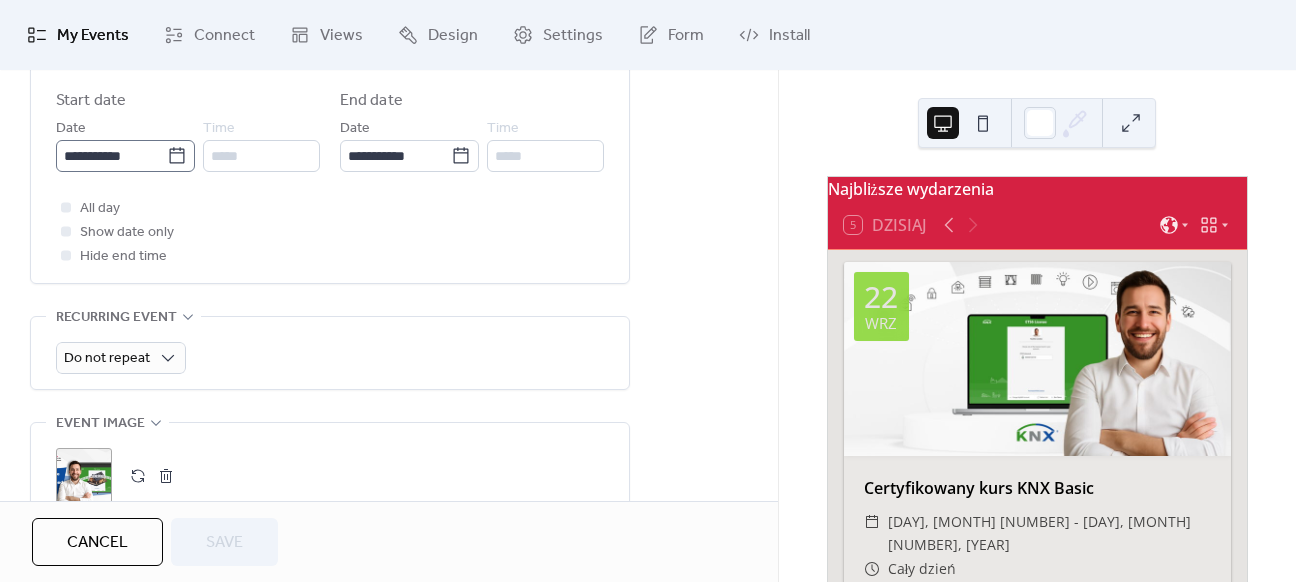 click 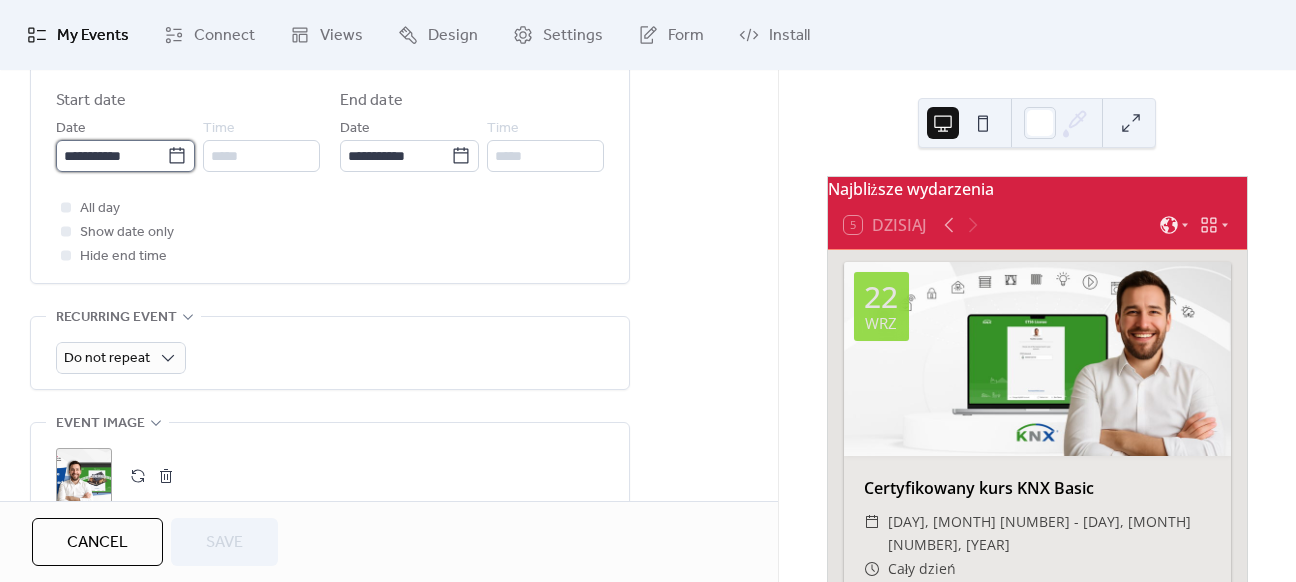 click on "**********" at bounding box center (111, 156) 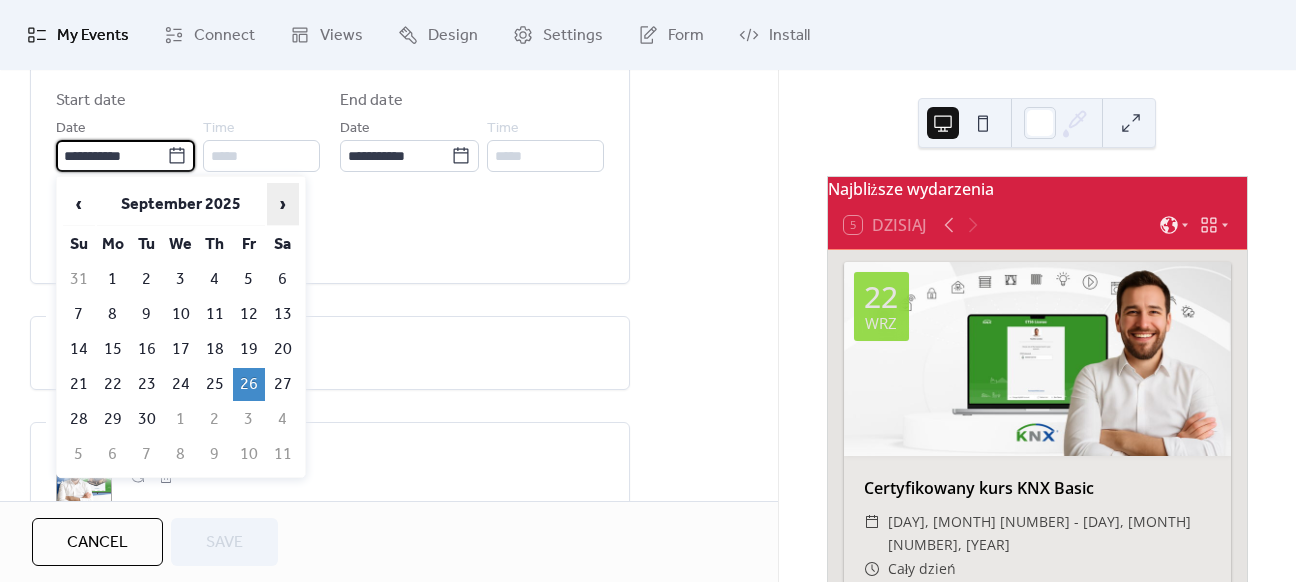 click on "›" at bounding box center (283, 204) 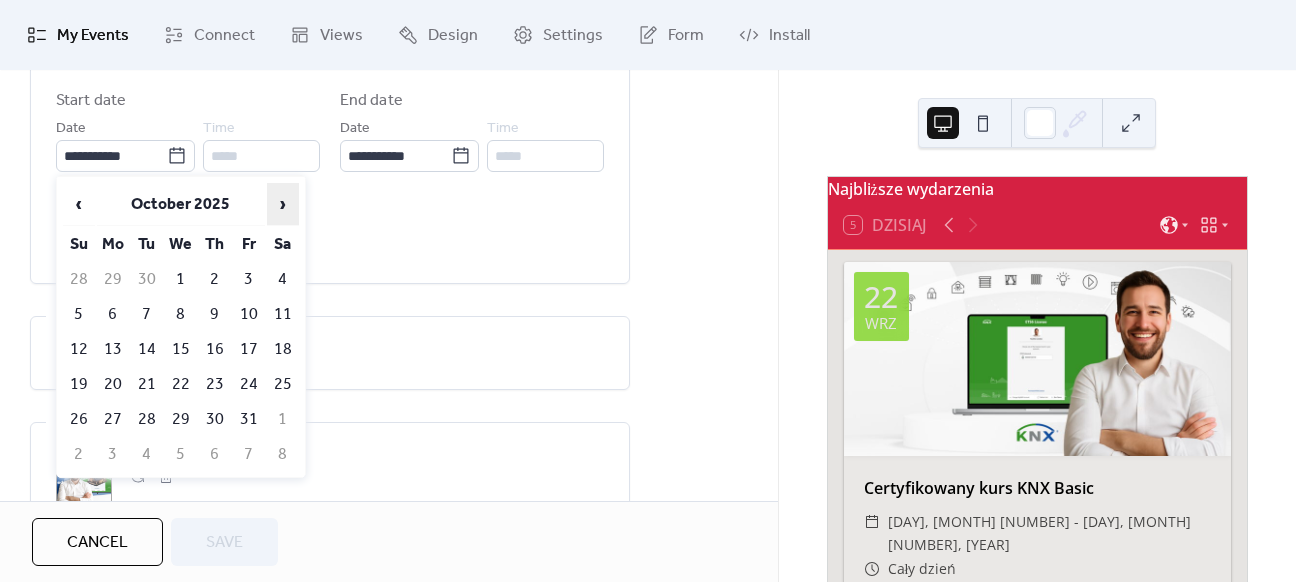 click on "›" at bounding box center (283, 204) 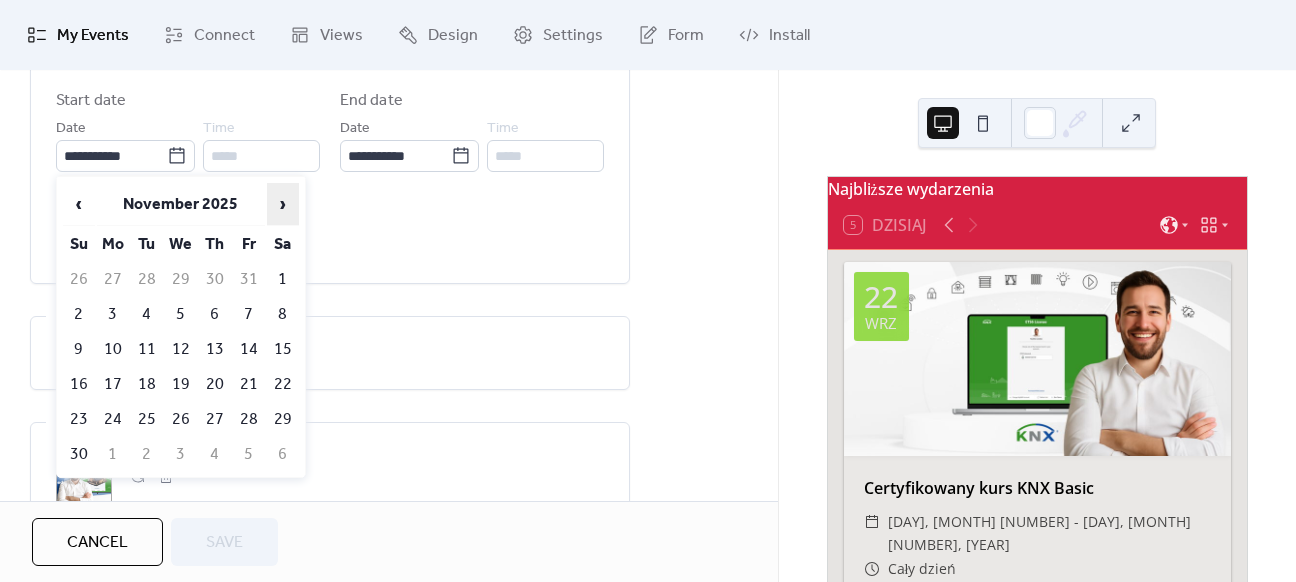 click on "›" at bounding box center [283, 204] 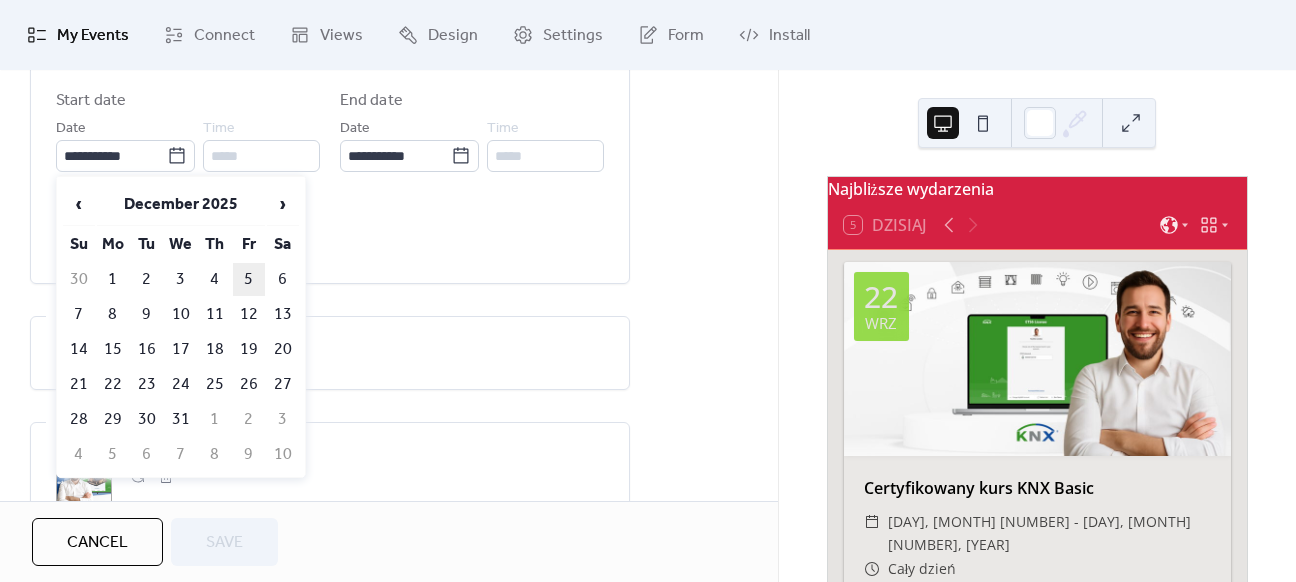 click on "5" at bounding box center (249, 279) 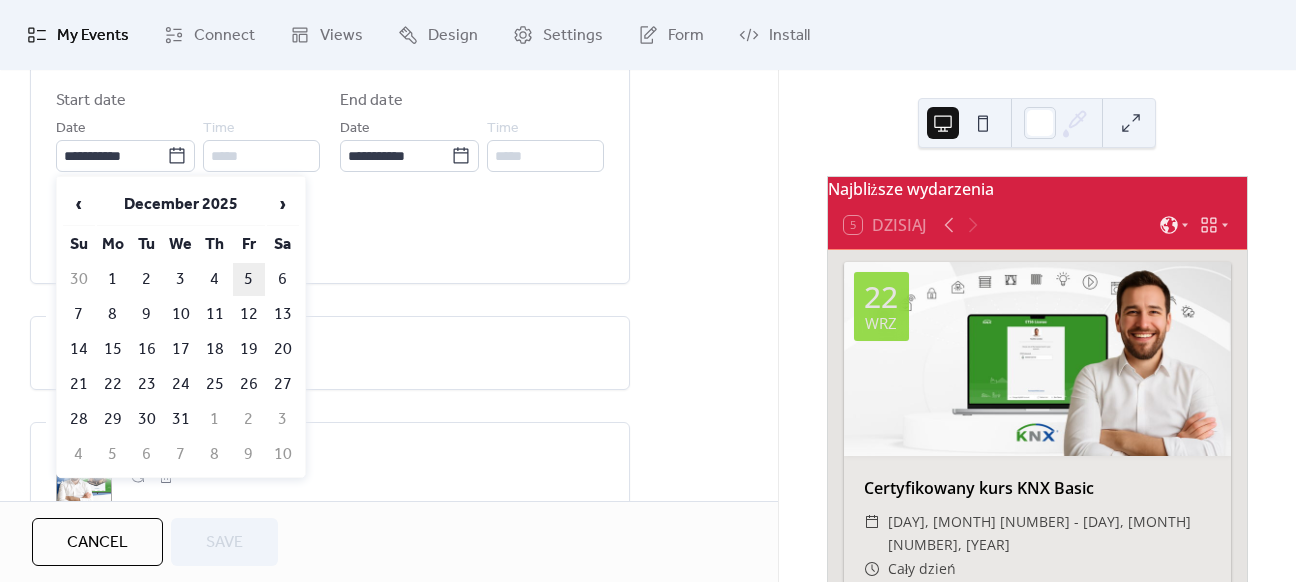 type on "**********" 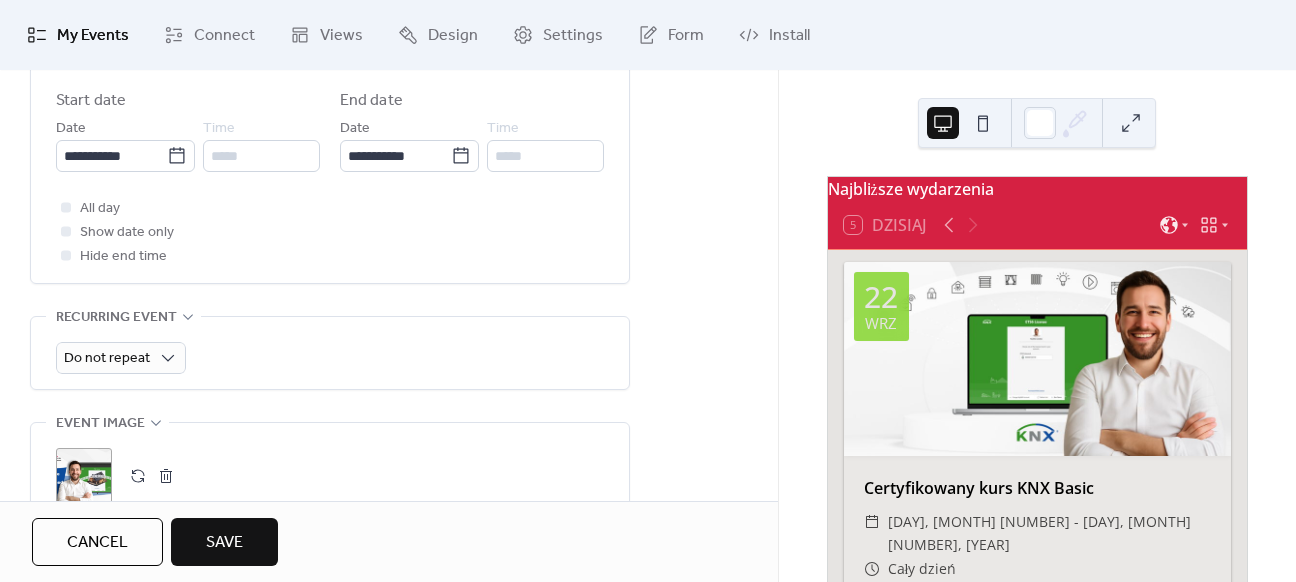 click on "Save" at bounding box center [224, 543] 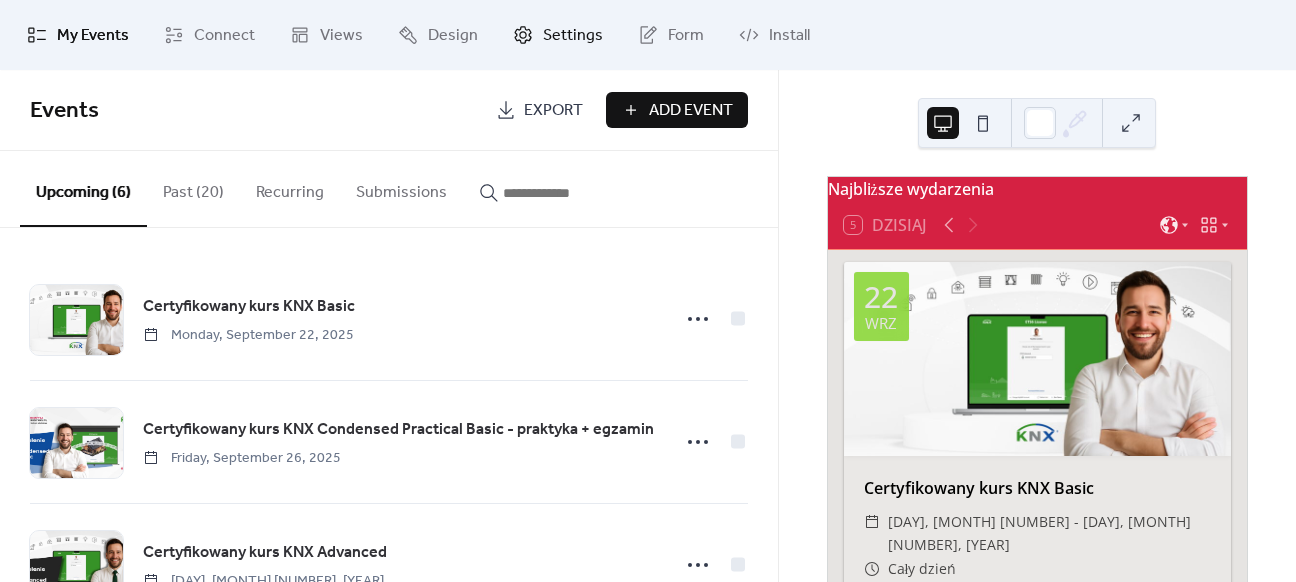 click on "Settings" at bounding box center [573, 36] 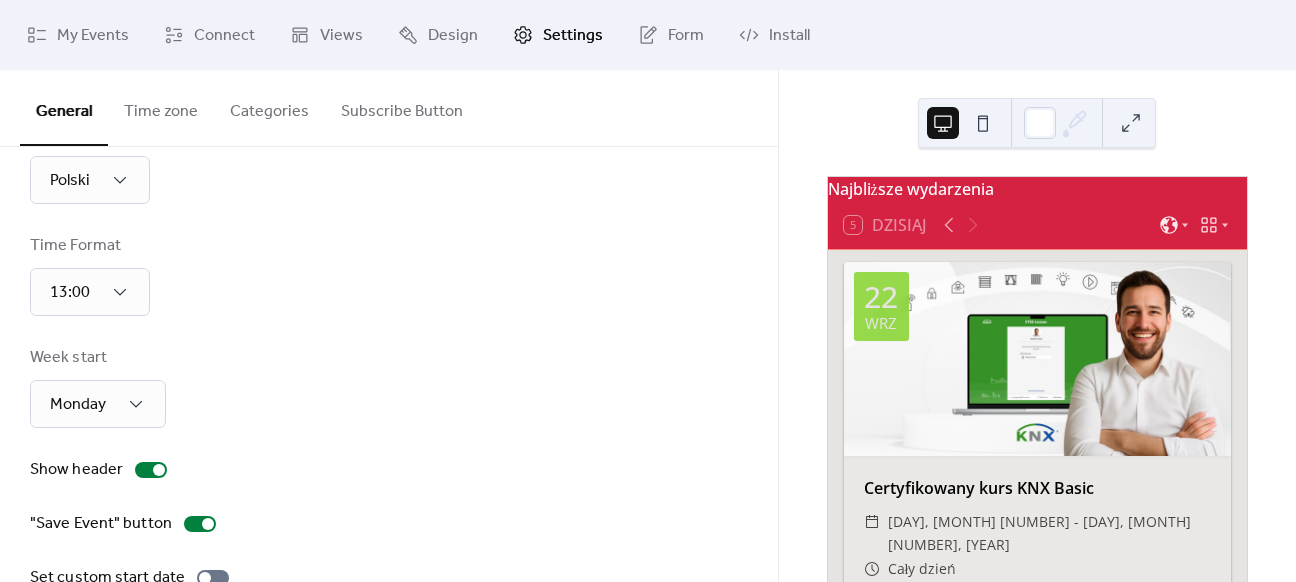 scroll, scrollTop: 100, scrollLeft: 0, axis: vertical 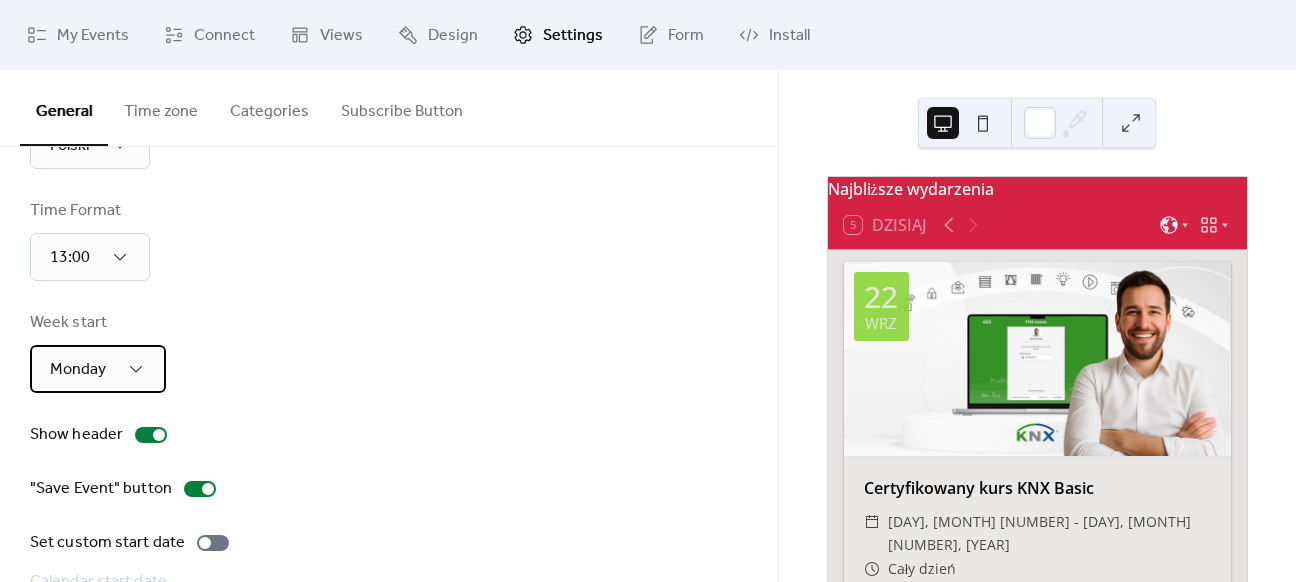 click on "Monday" at bounding box center [78, 369] 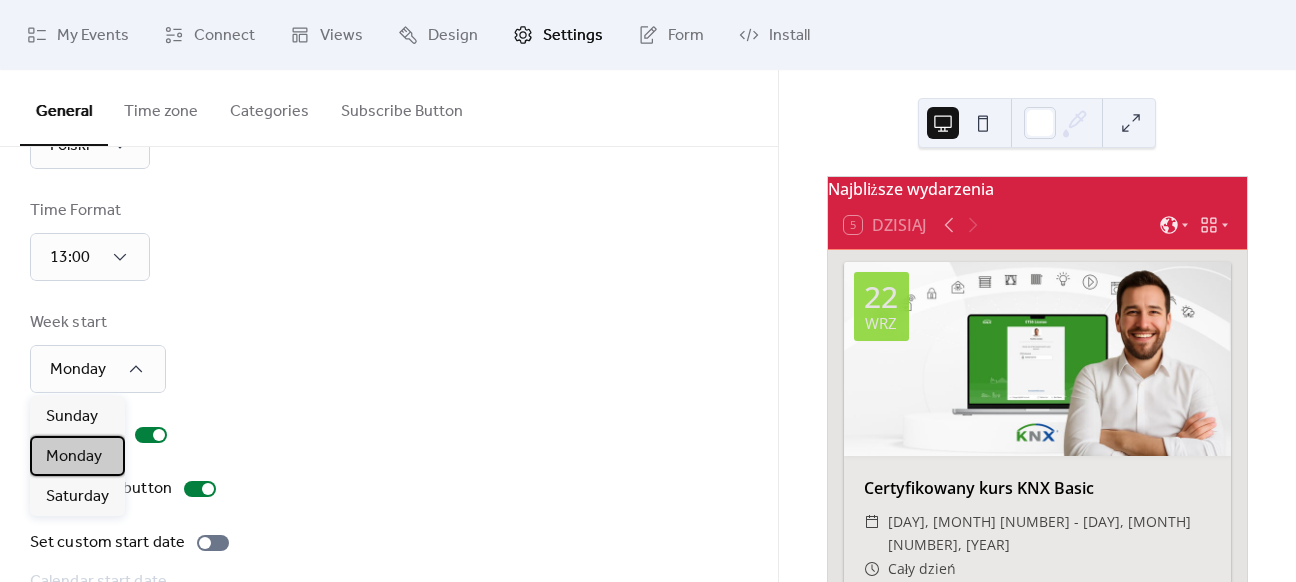 click on "Monday" at bounding box center (74, 457) 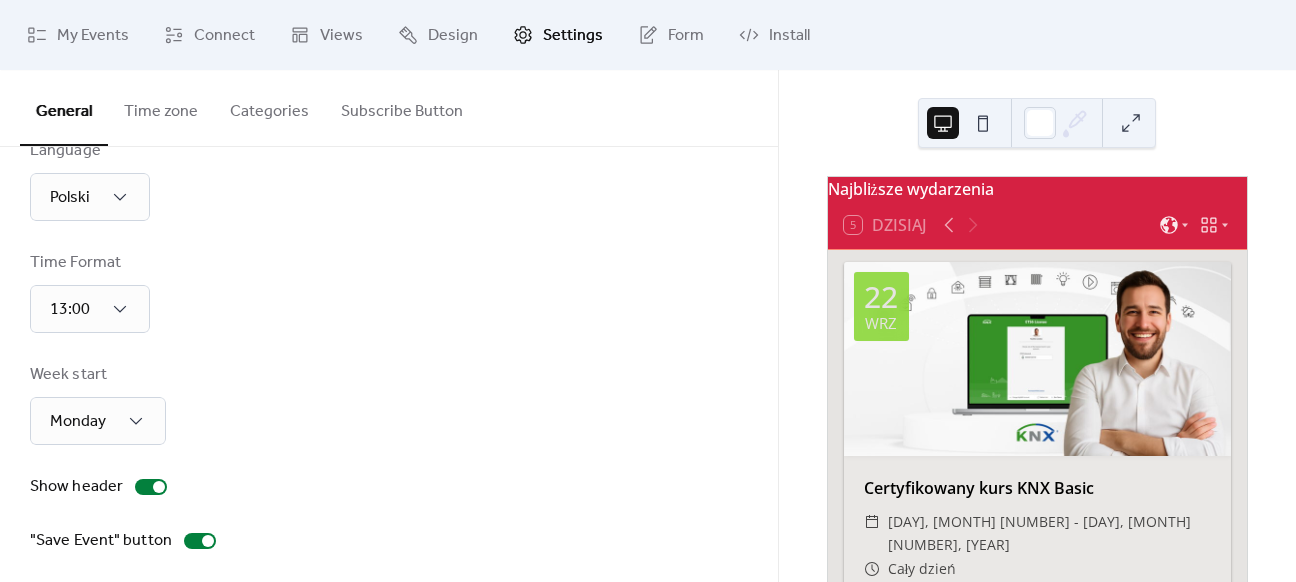 scroll, scrollTop: 0, scrollLeft: 0, axis: both 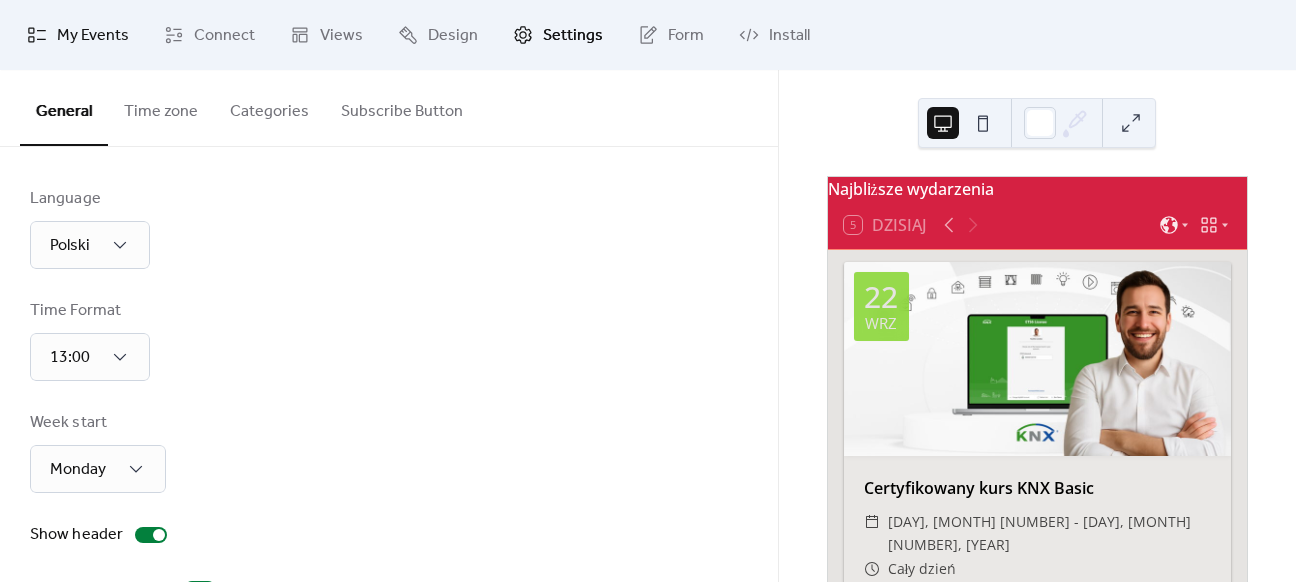 click on "My Events" at bounding box center (93, 36) 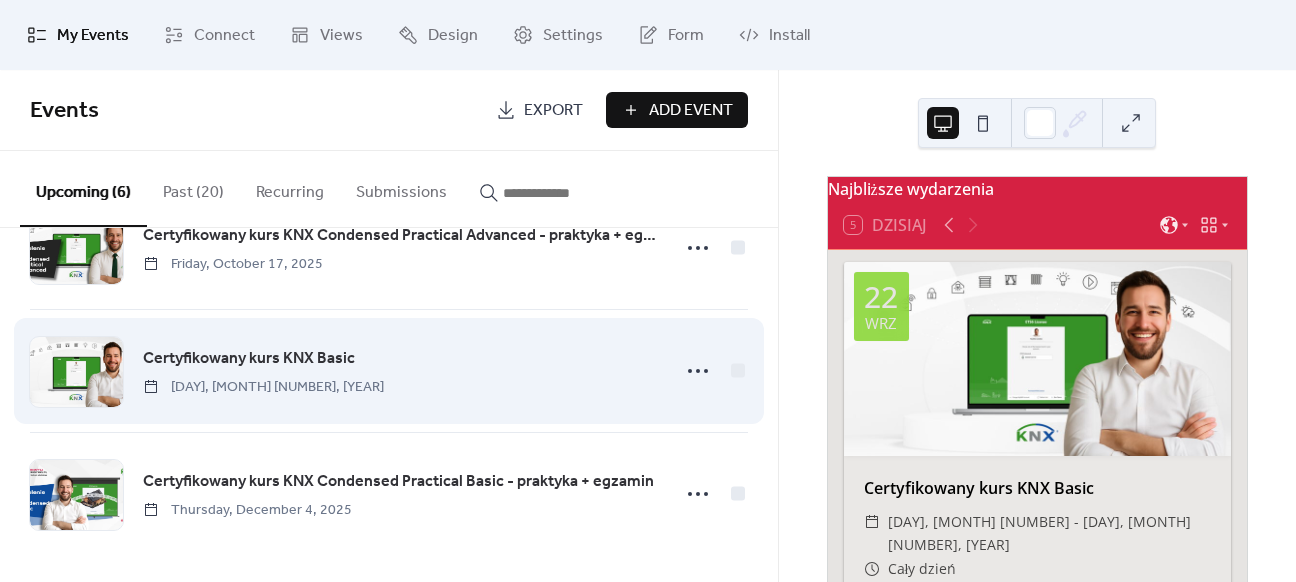 scroll, scrollTop: 440, scrollLeft: 0, axis: vertical 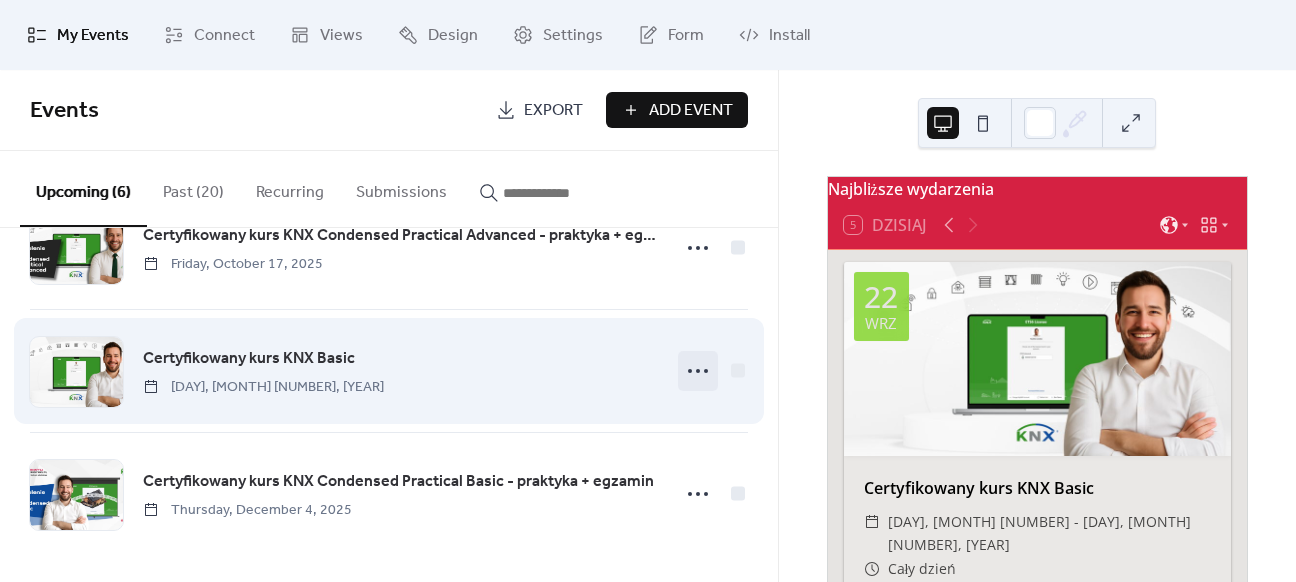 click 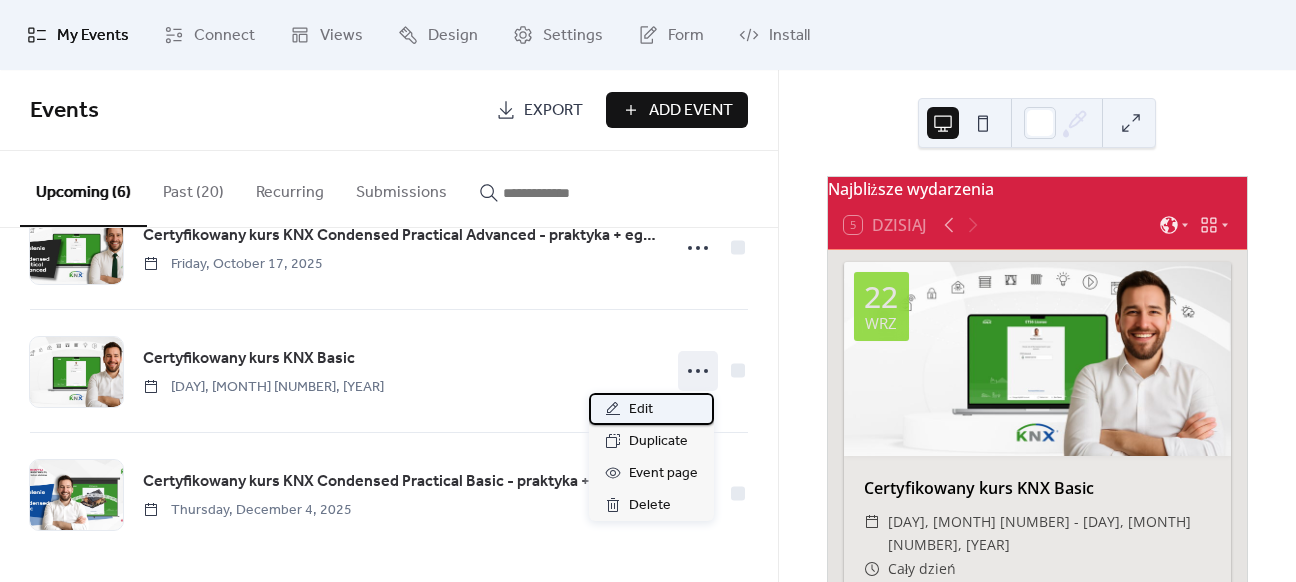 click on "Edit" at bounding box center [651, 409] 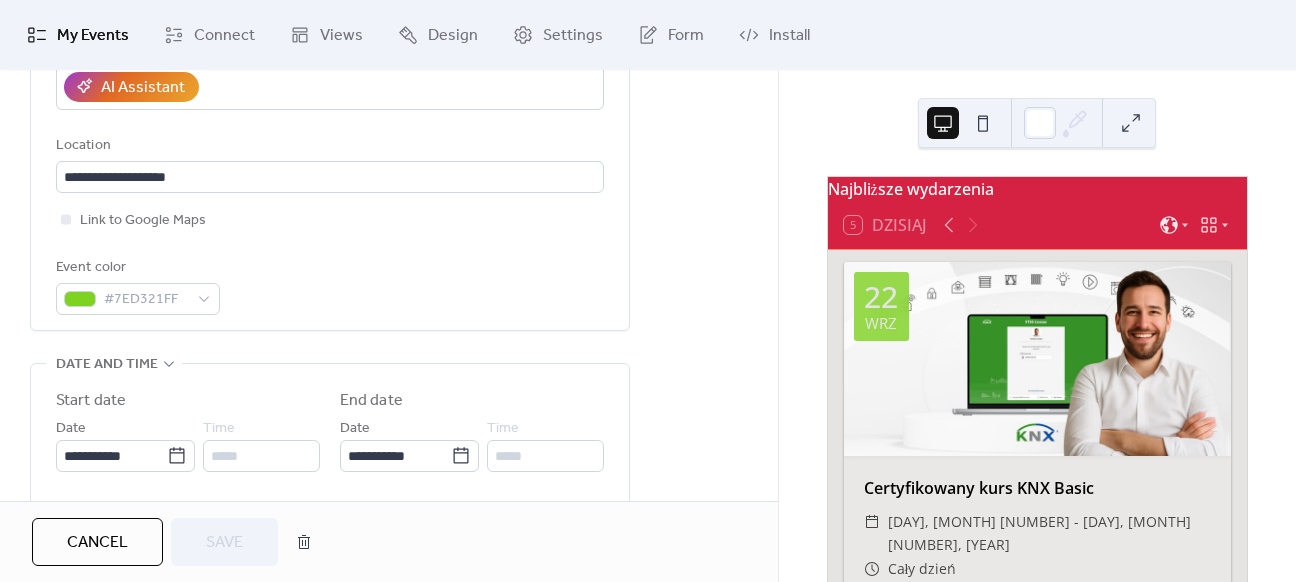 scroll, scrollTop: 500, scrollLeft: 0, axis: vertical 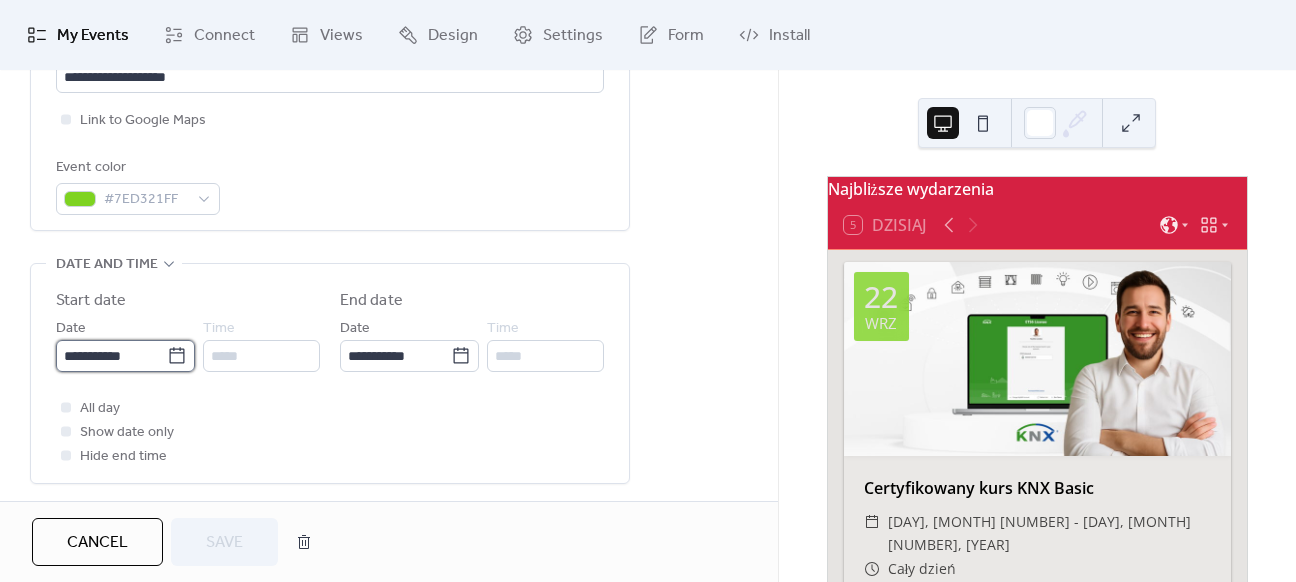 click on "**********" at bounding box center [111, 356] 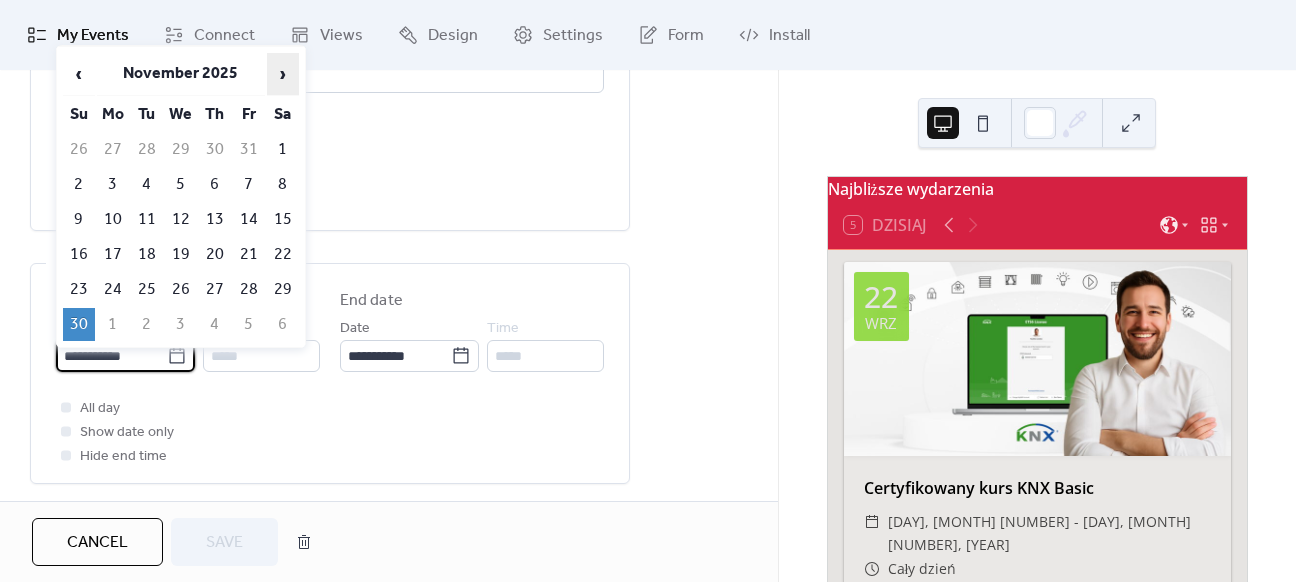 click on "›" at bounding box center [283, 74] 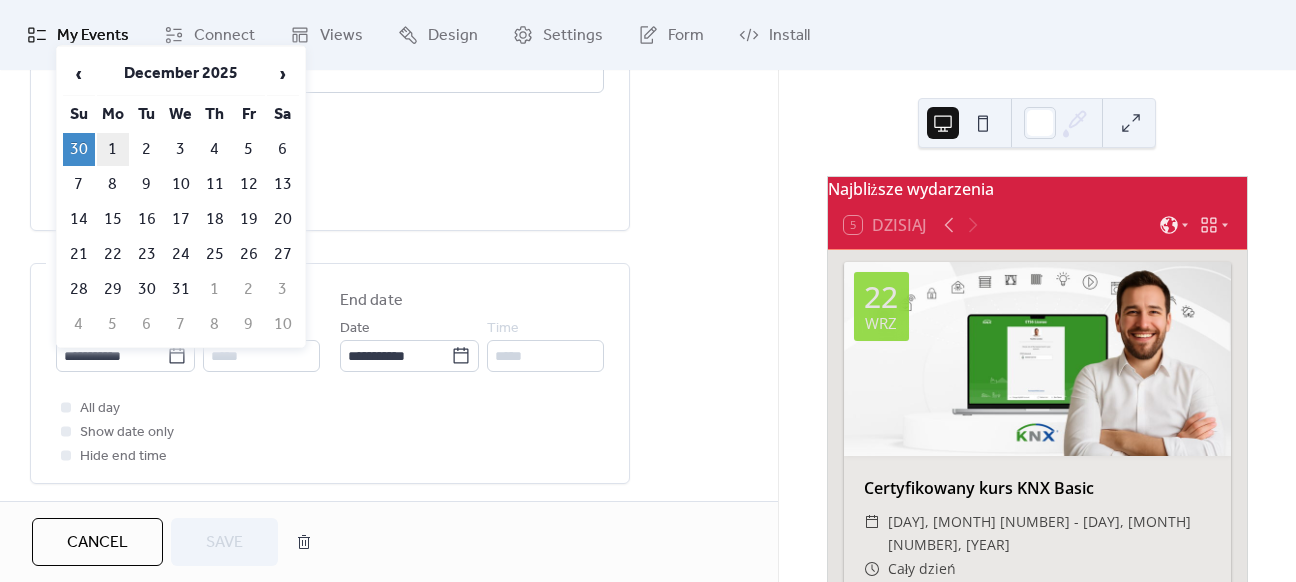 click on "1" at bounding box center [113, 149] 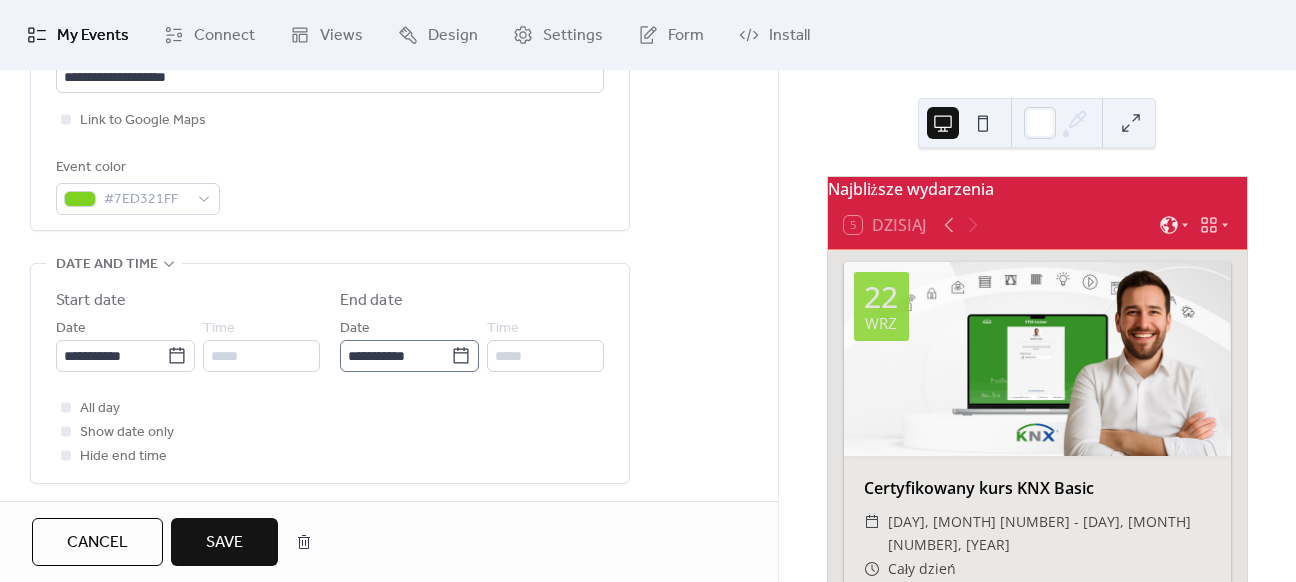 click 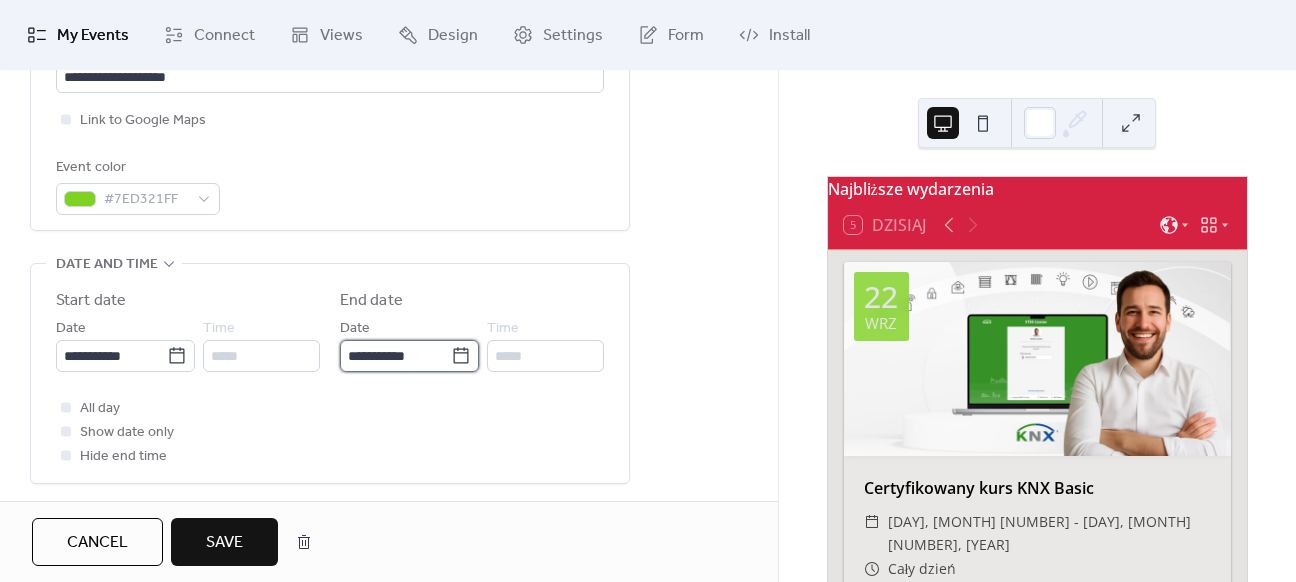 click on "**********" at bounding box center [395, 356] 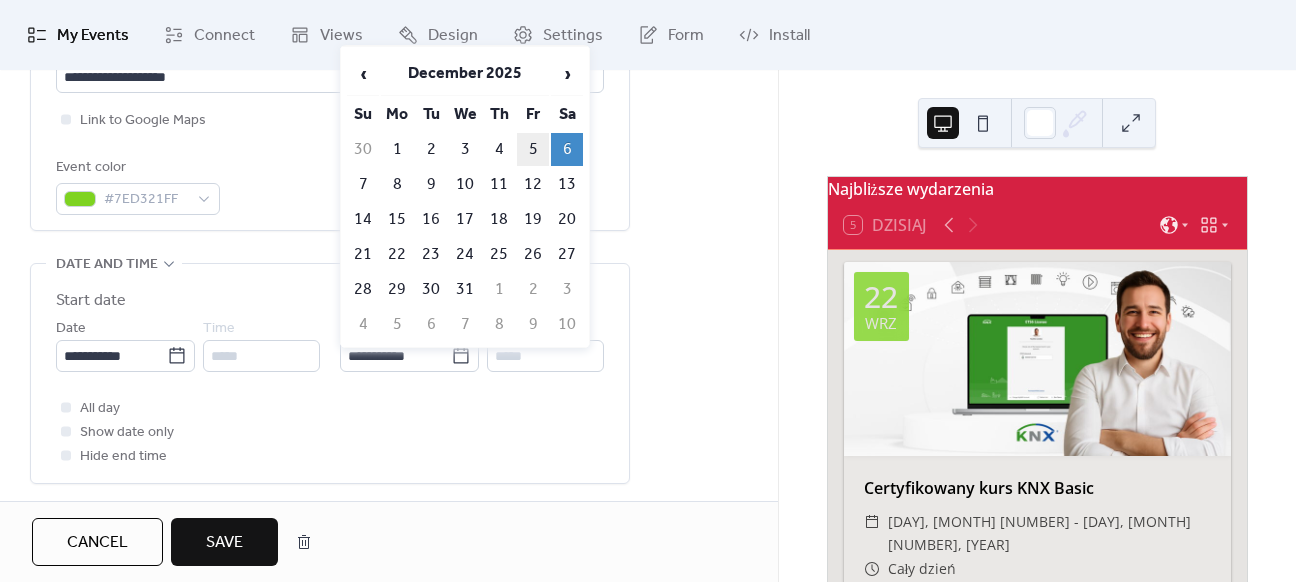 click on "5" at bounding box center [533, 149] 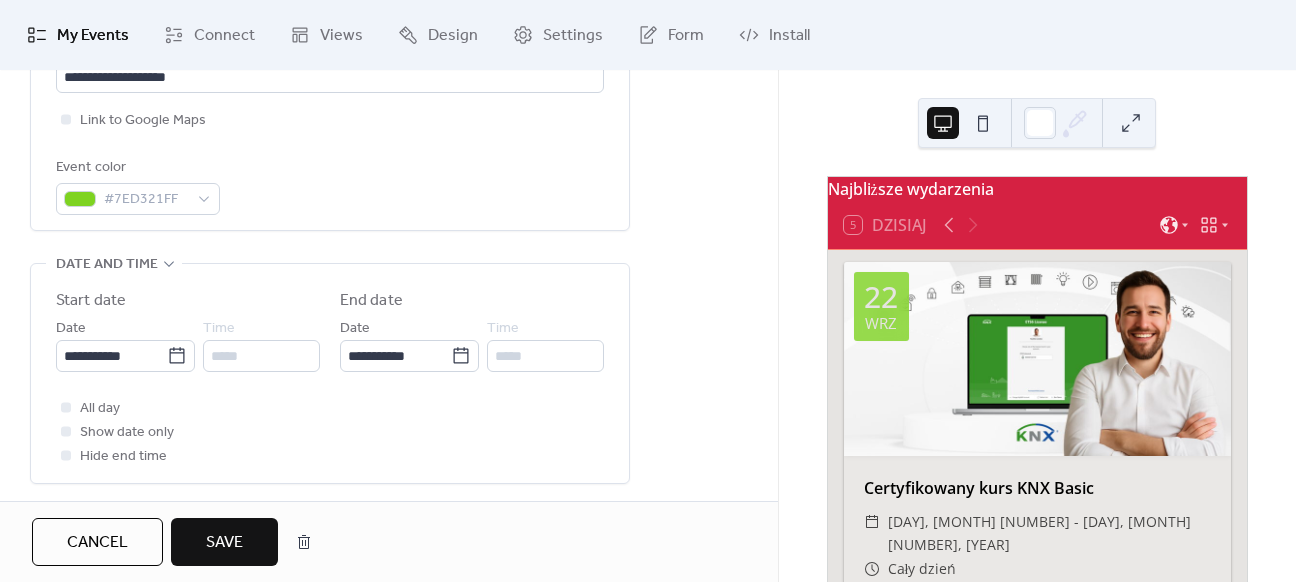 click on "Save" at bounding box center [224, 543] 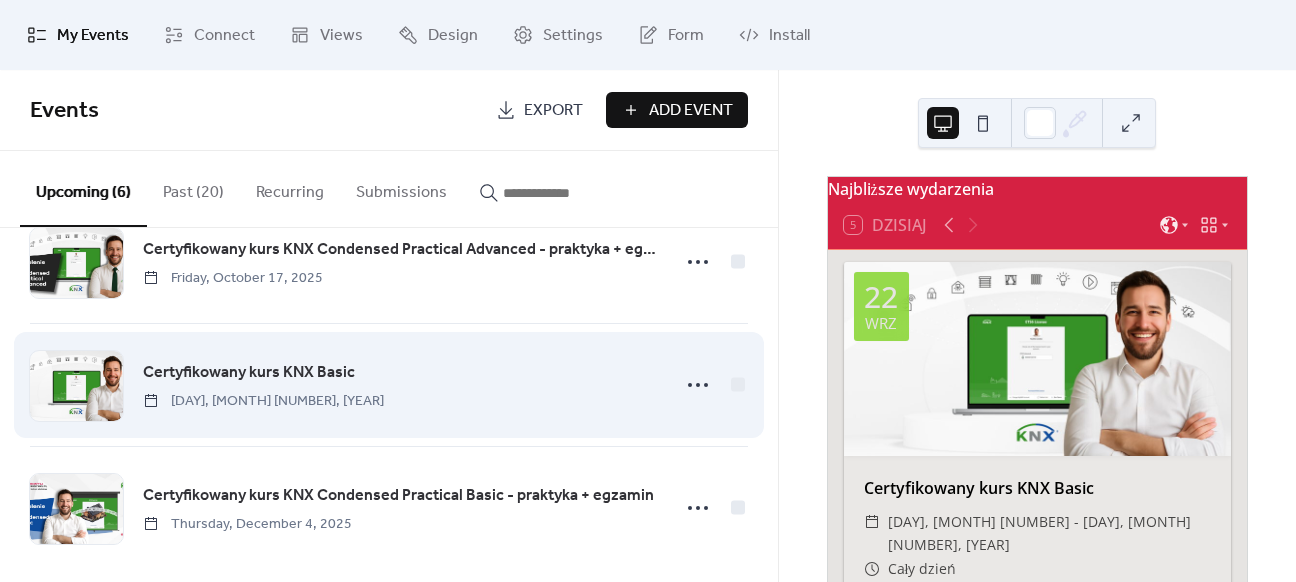 scroll, scrollTop: 440, scrollLeft: 0, axis: vertical 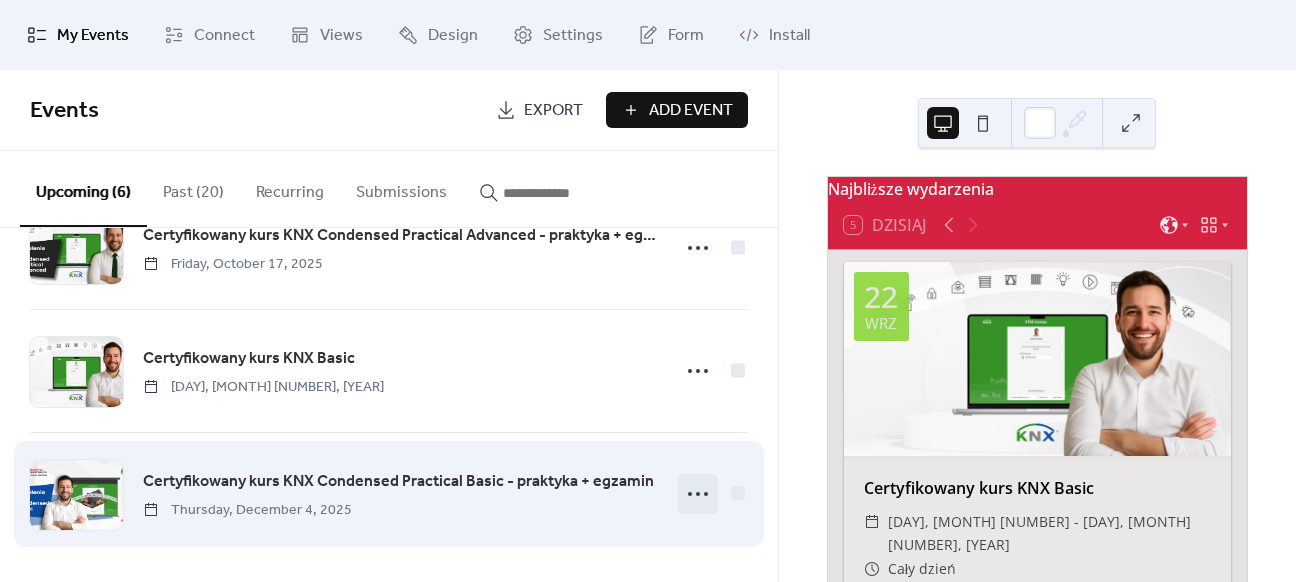 click 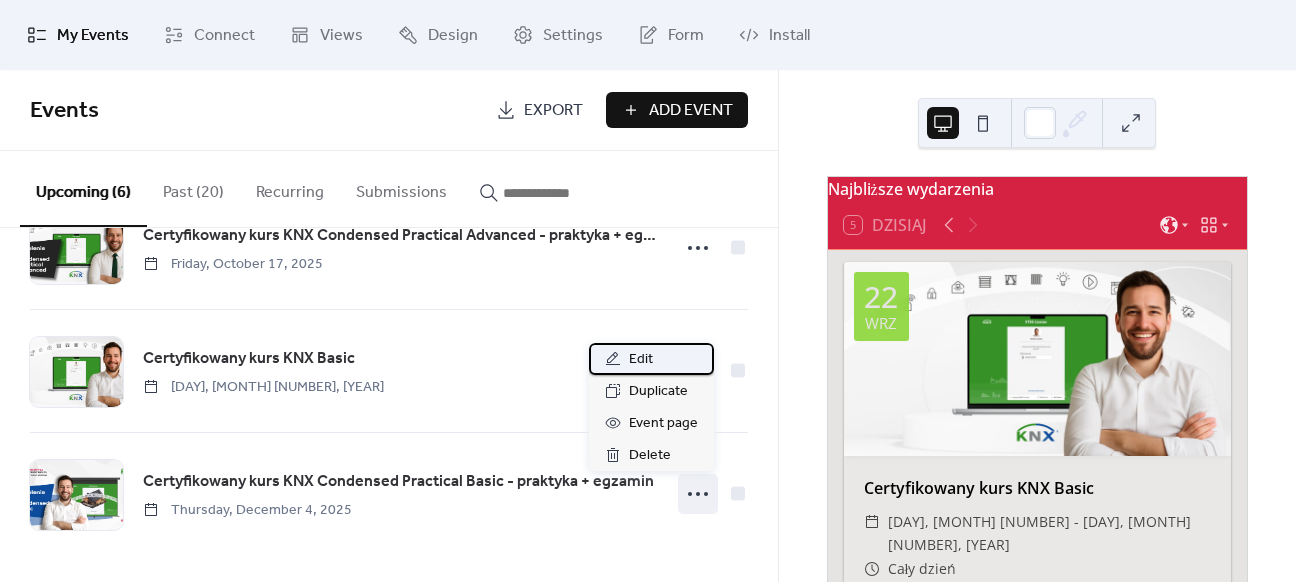 click on "Edit" at bounding box center [651, 359] 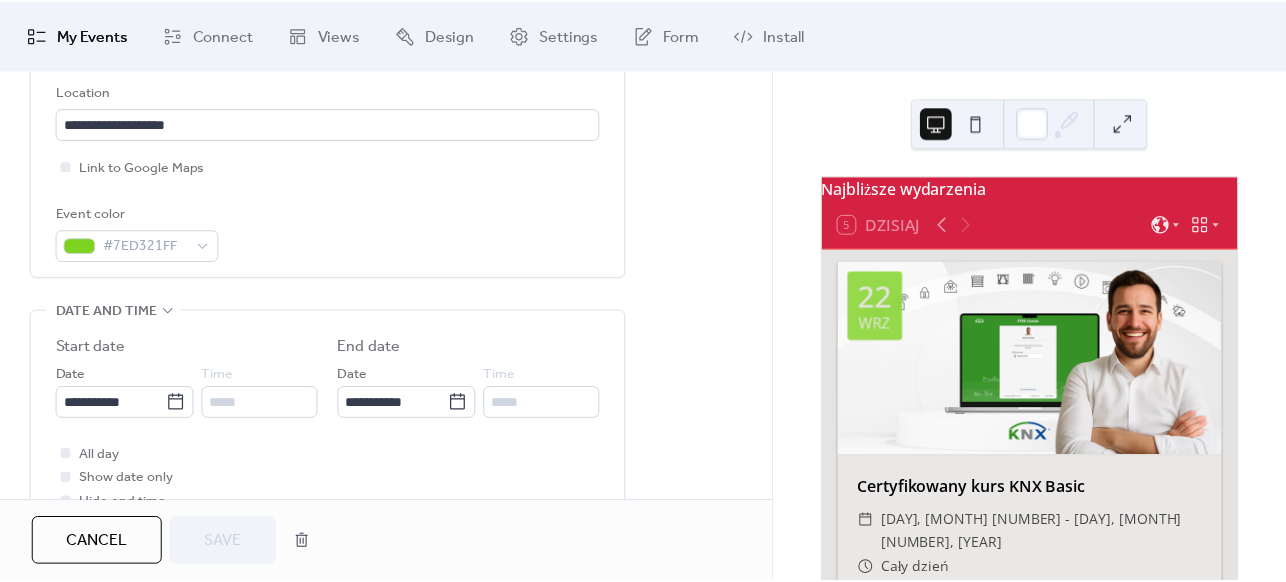 scroll, scrollTop: 500, scrollLeft: 0, axis: vertical 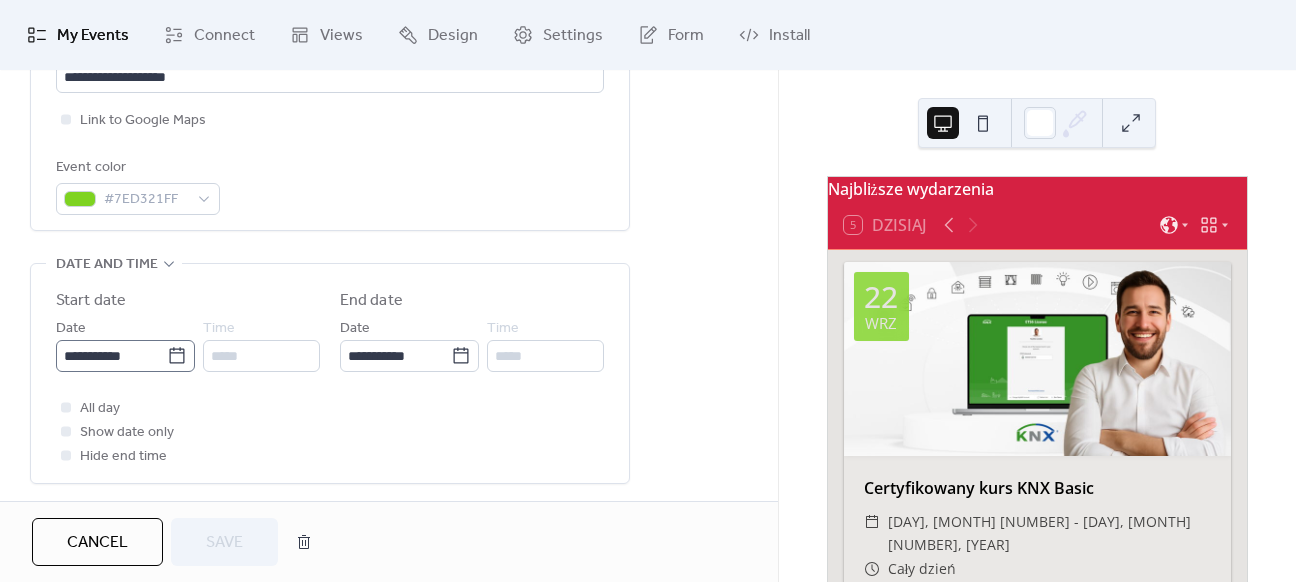 click 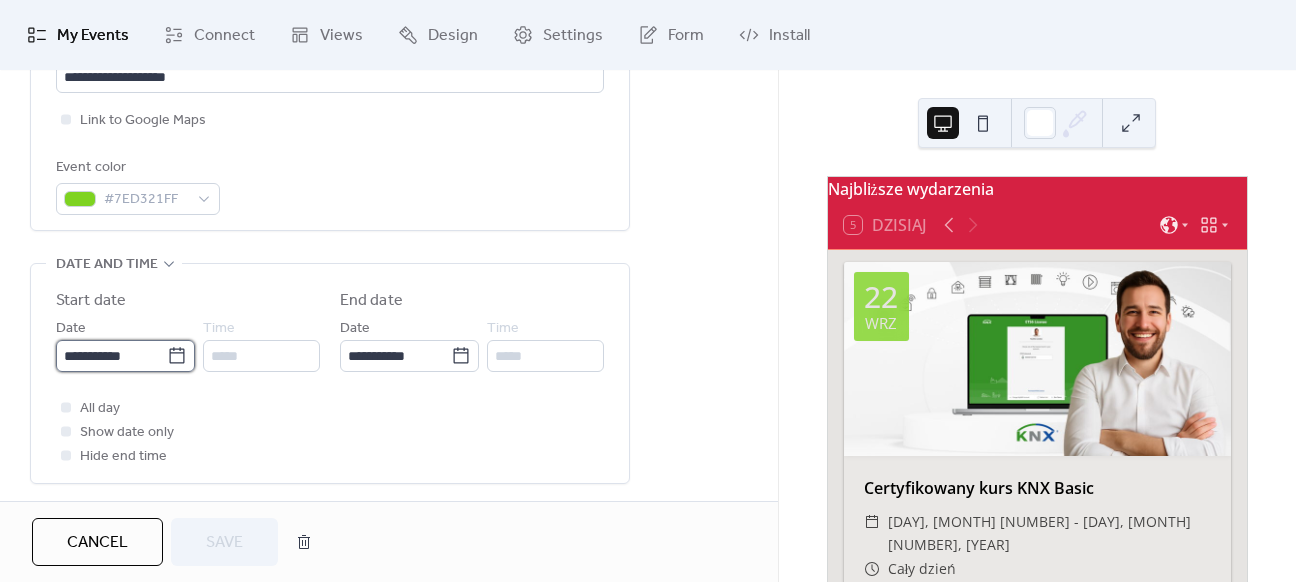 click on "**********" at bounding box center (111, 356) 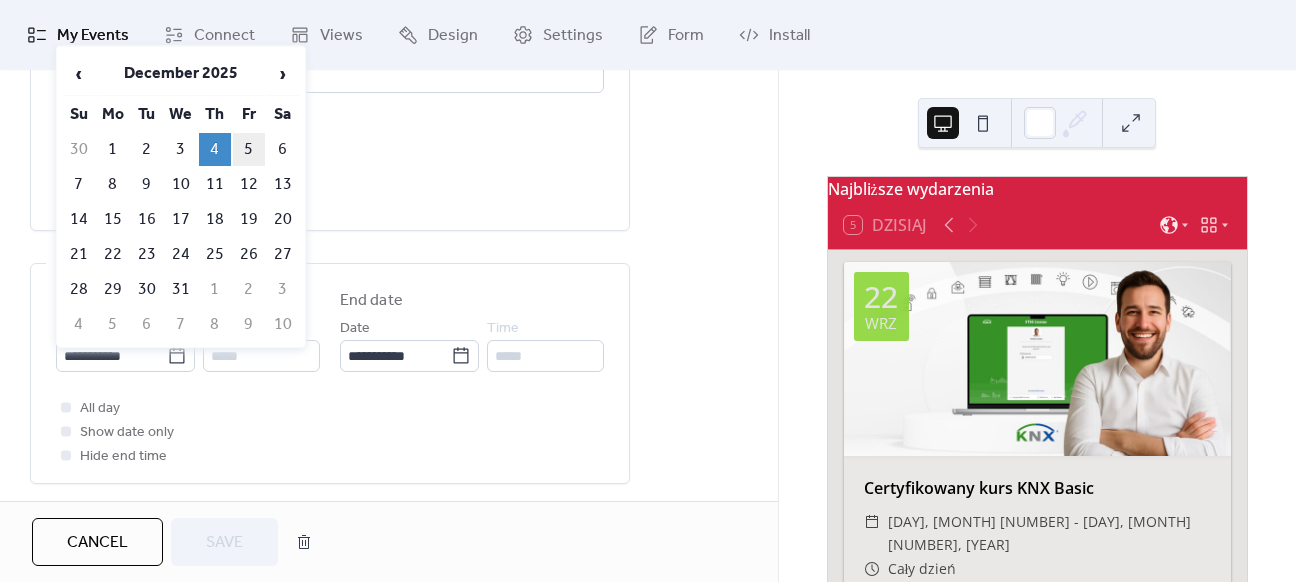 click on "5" at bounding box center (249, 149) 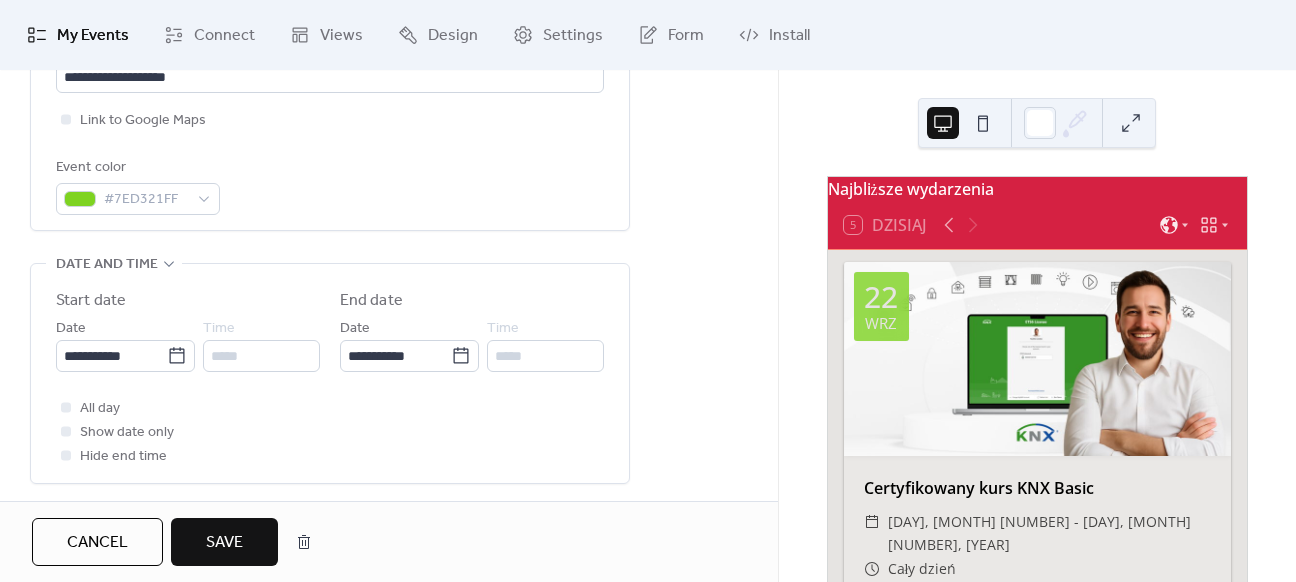 click on "Save" at bounding box center (224, 543) 